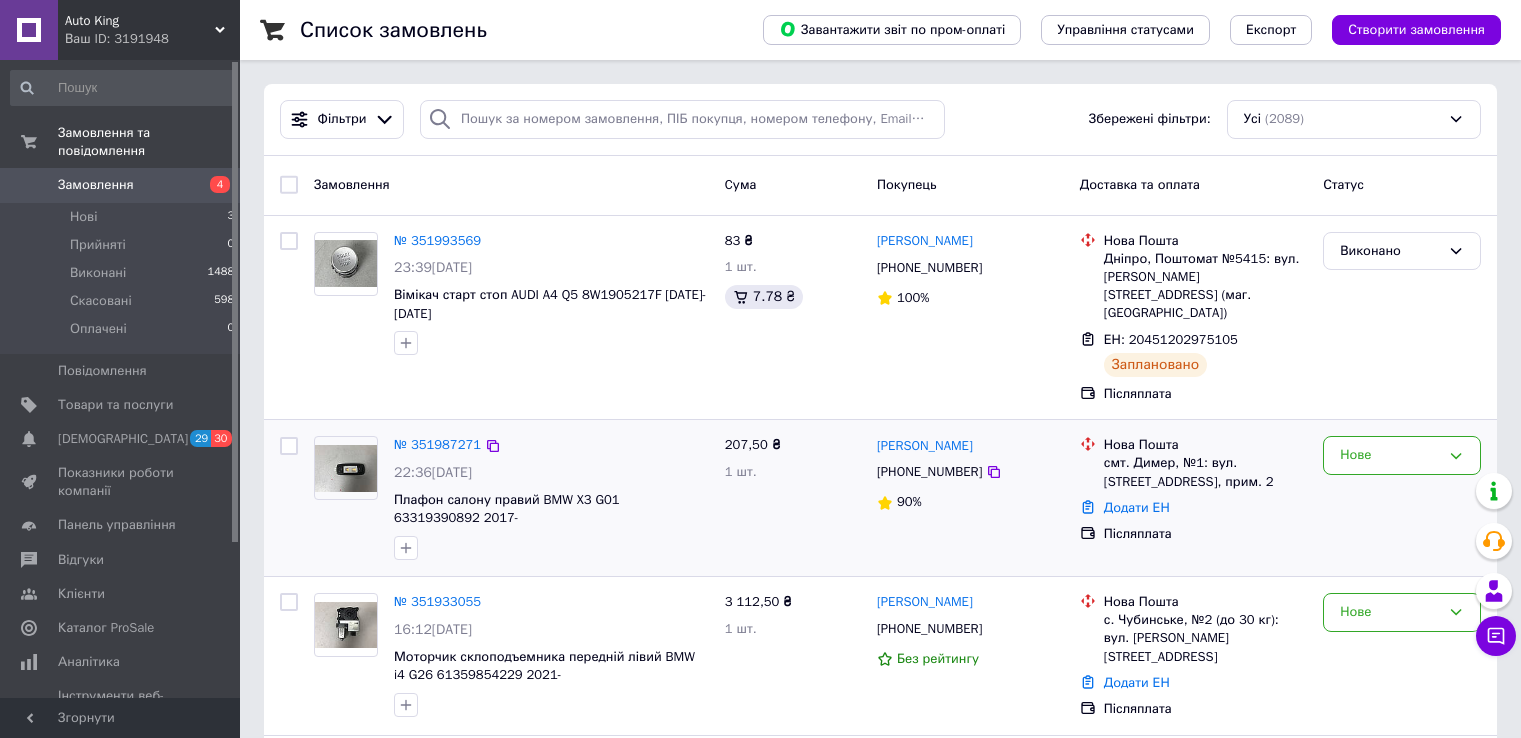 scroll, scrollTop: 0, scrollLeft: 0, axis: both 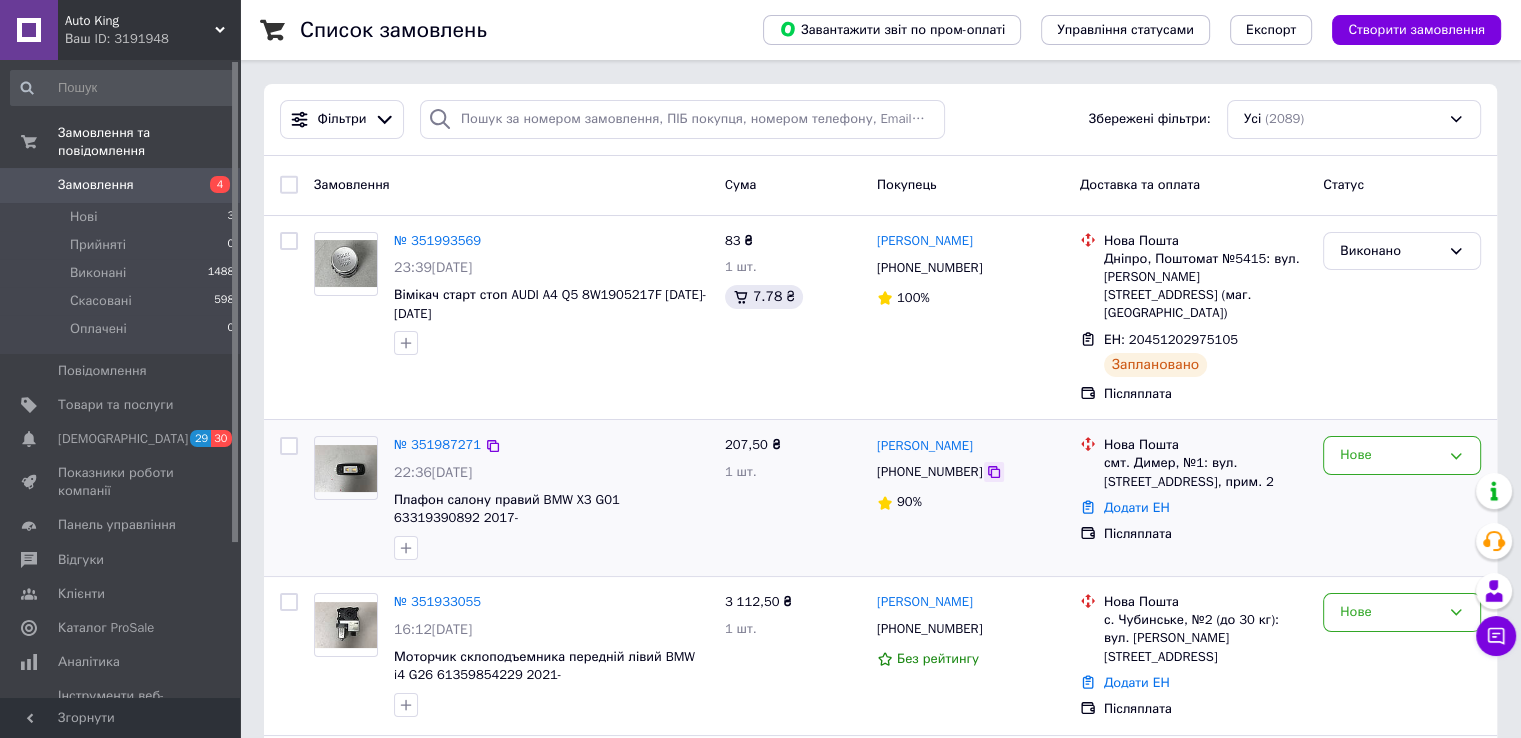 click 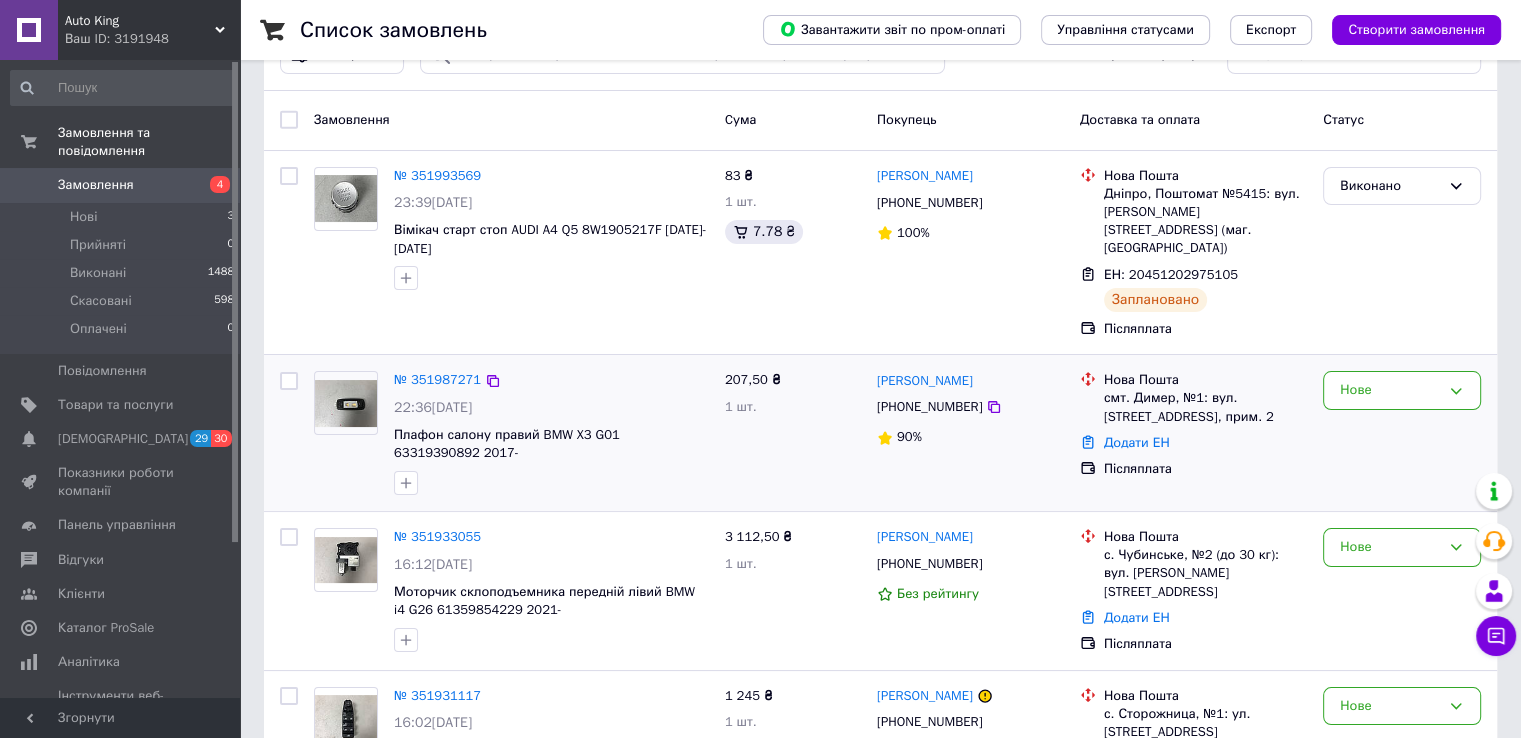 scroll, scrollTop: 100, scrollLeft: 0, axis: vertical 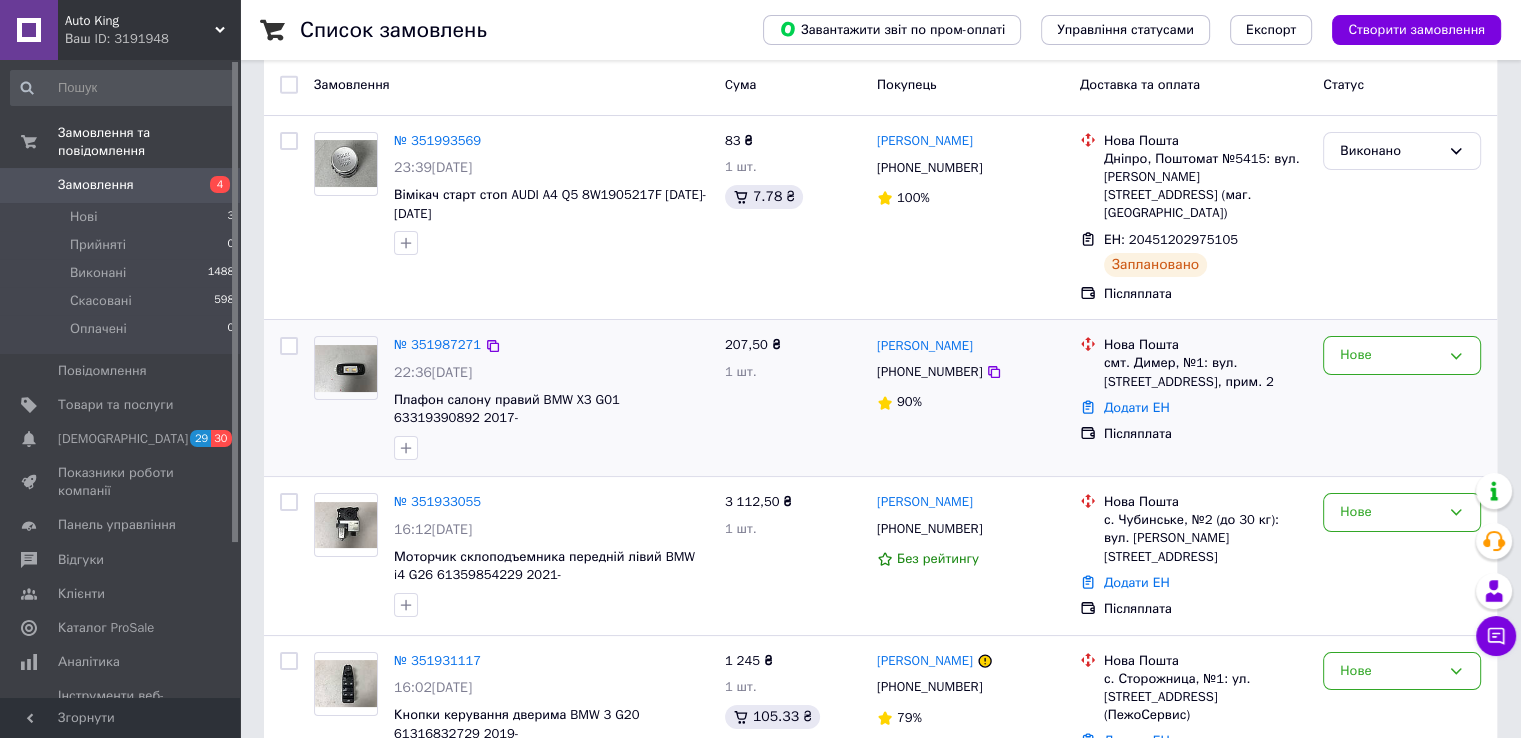 click on "смт. Димер, №1: вул. [STREET_ADDRESS], прим. 2" at bounding box center (1205, 372) 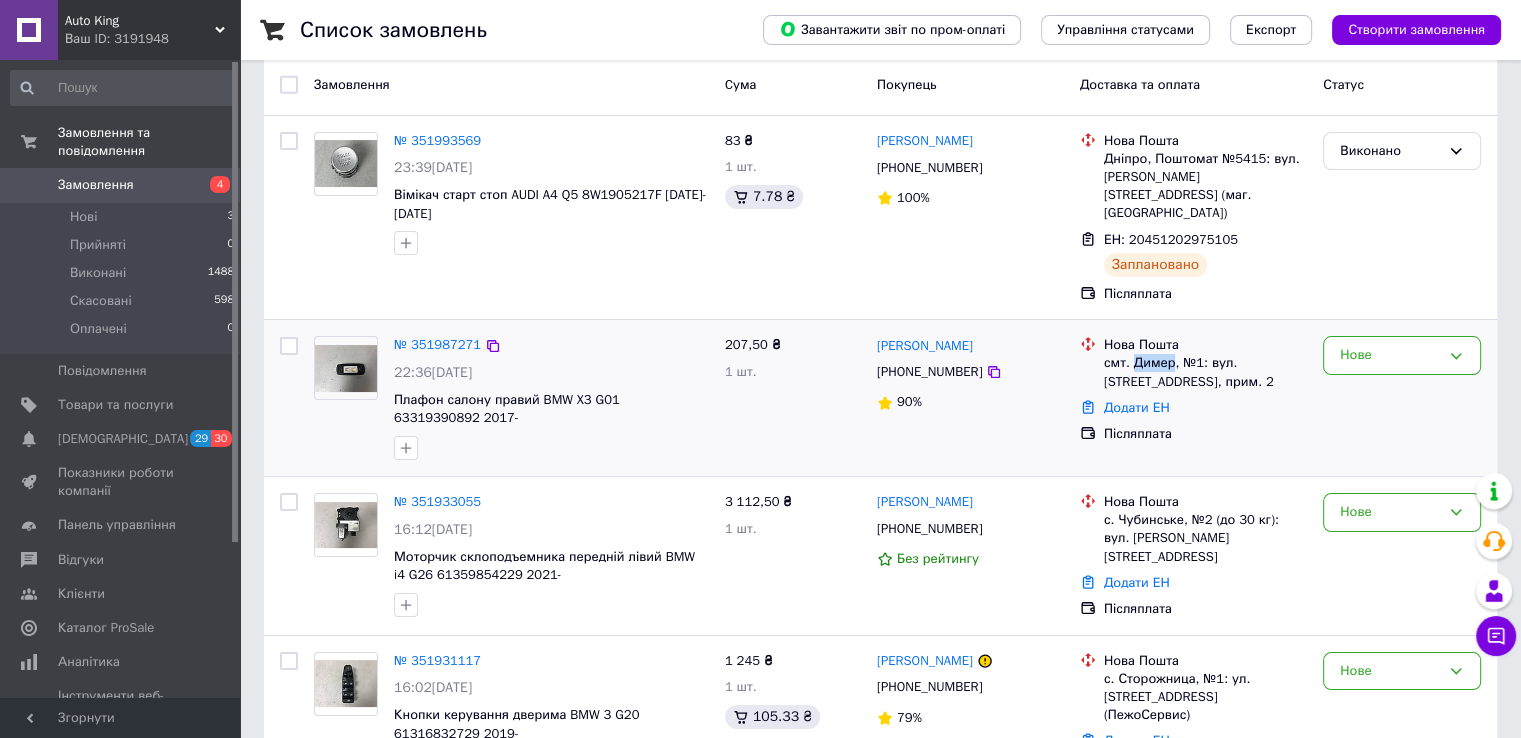 click on "смт. Димер, №1: вул. [STREET_ADDRESS], прим. 2" at bounding box center (1205, 372) 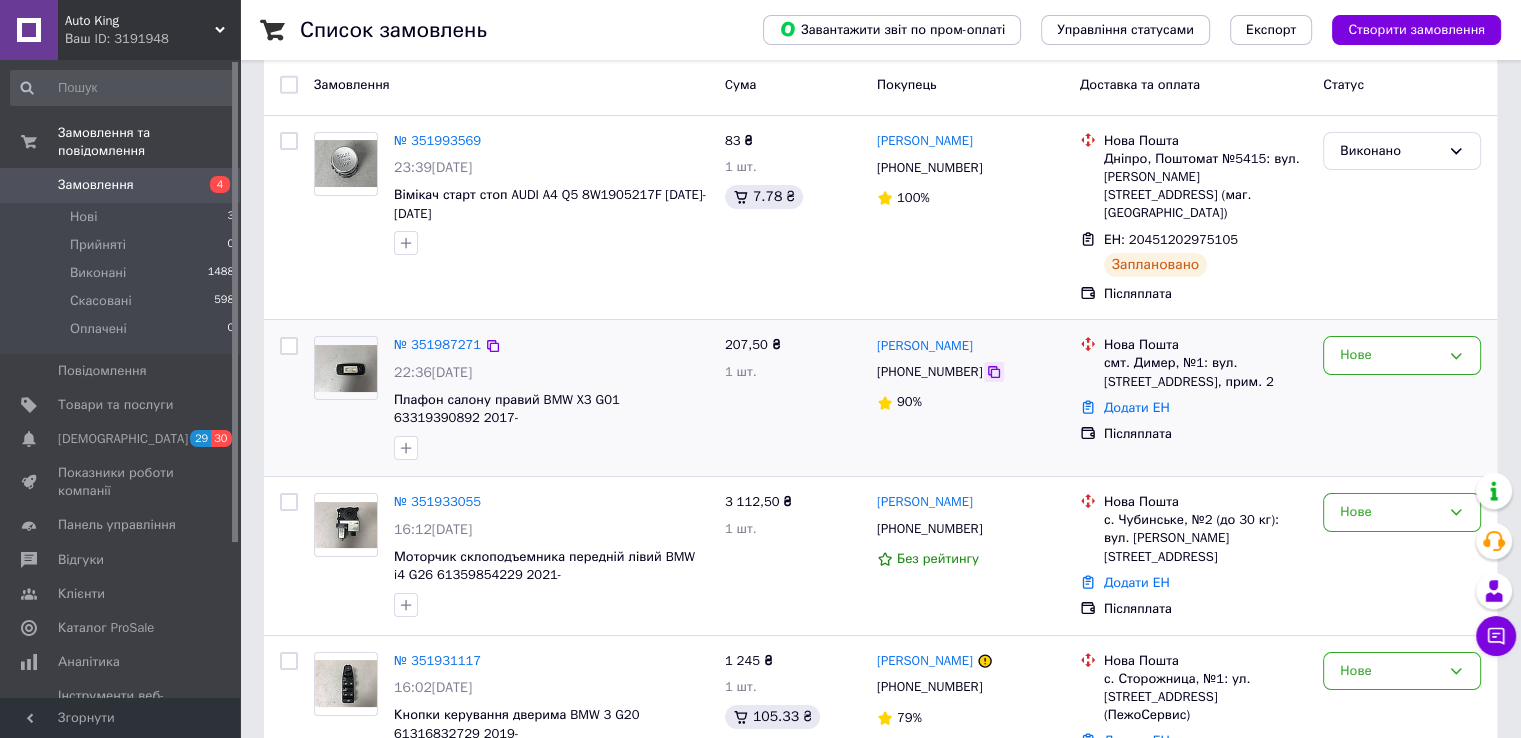click 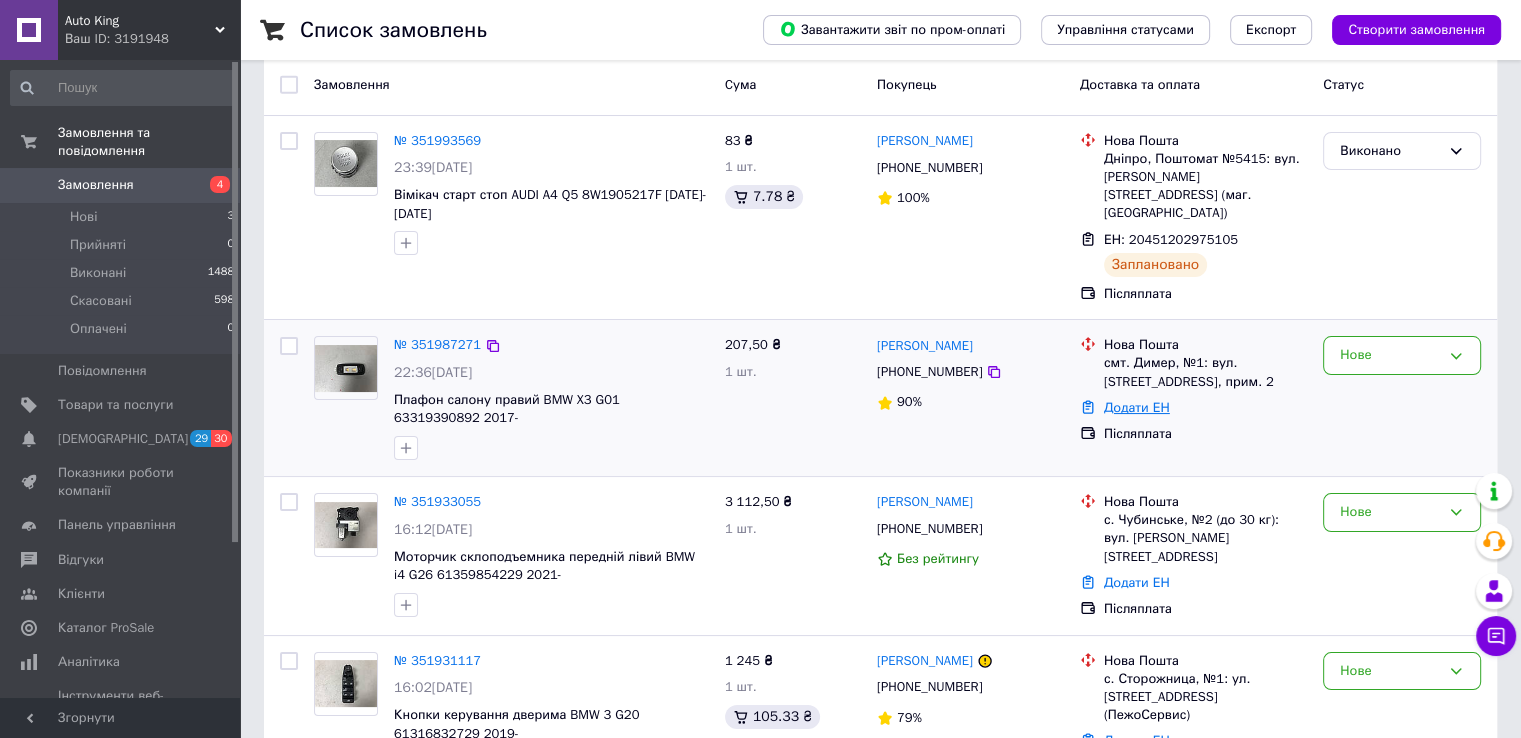 click on "Додати ЕН" at bounding box center [1137, 407] 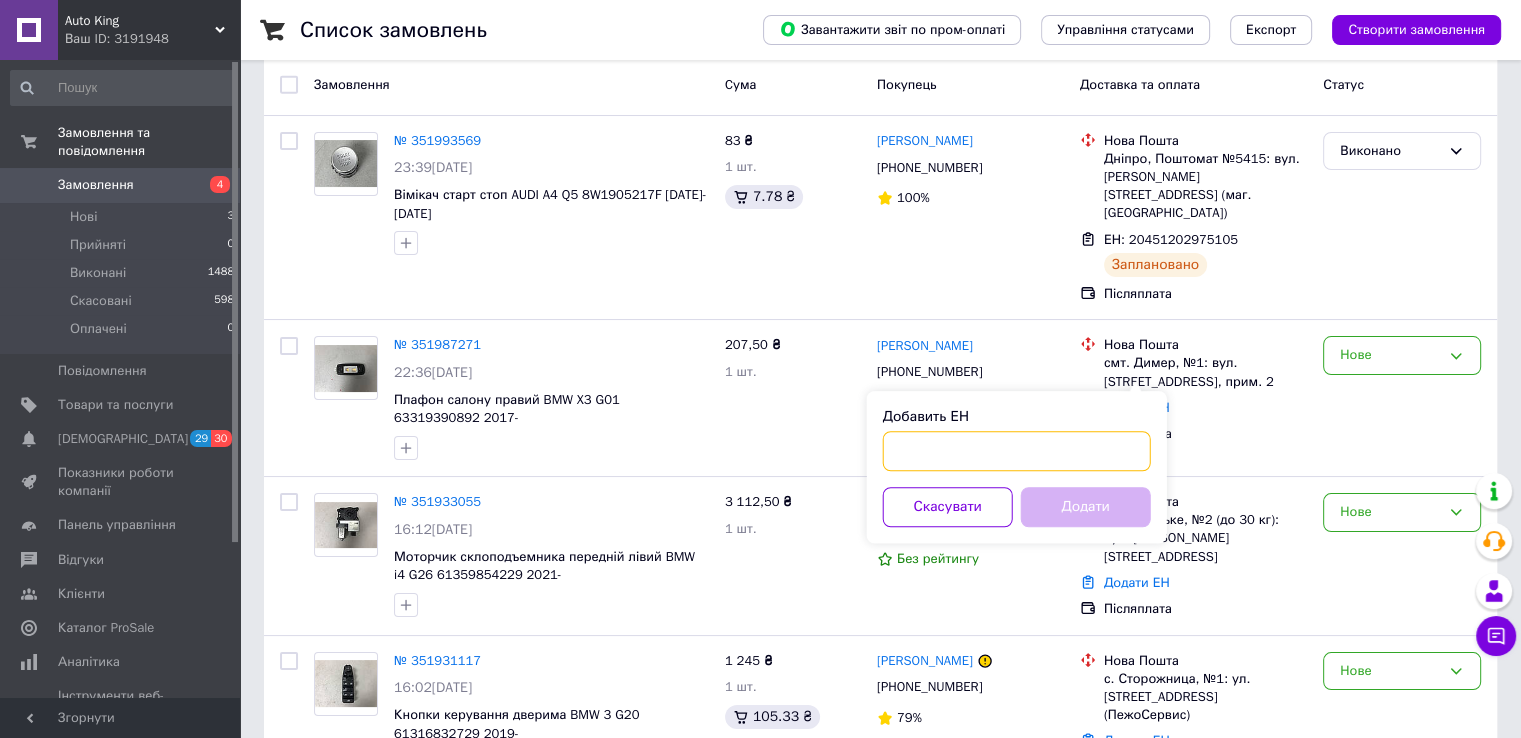 click on "Добавить ЕН" at bounding box center [1017, 451] 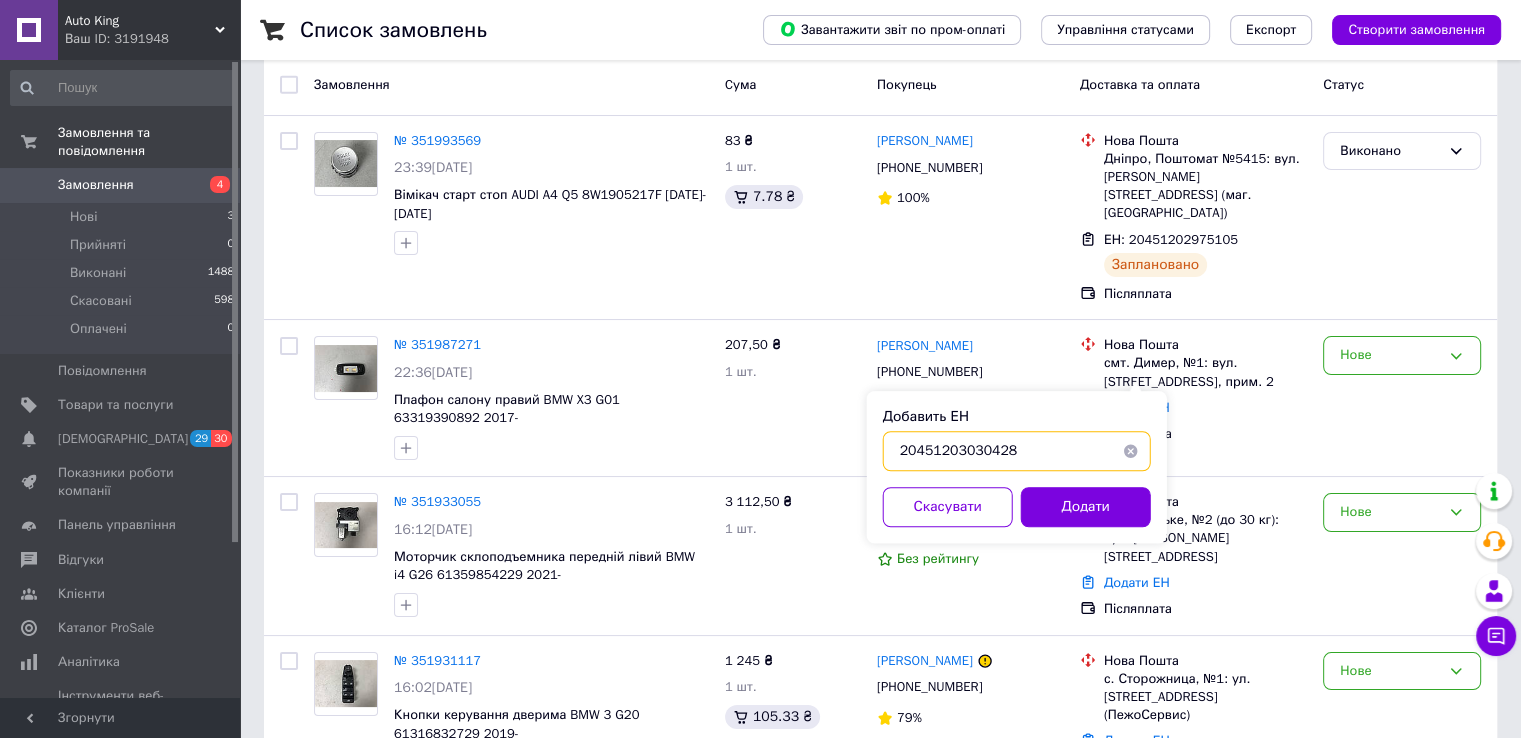 type on "20451203030428" 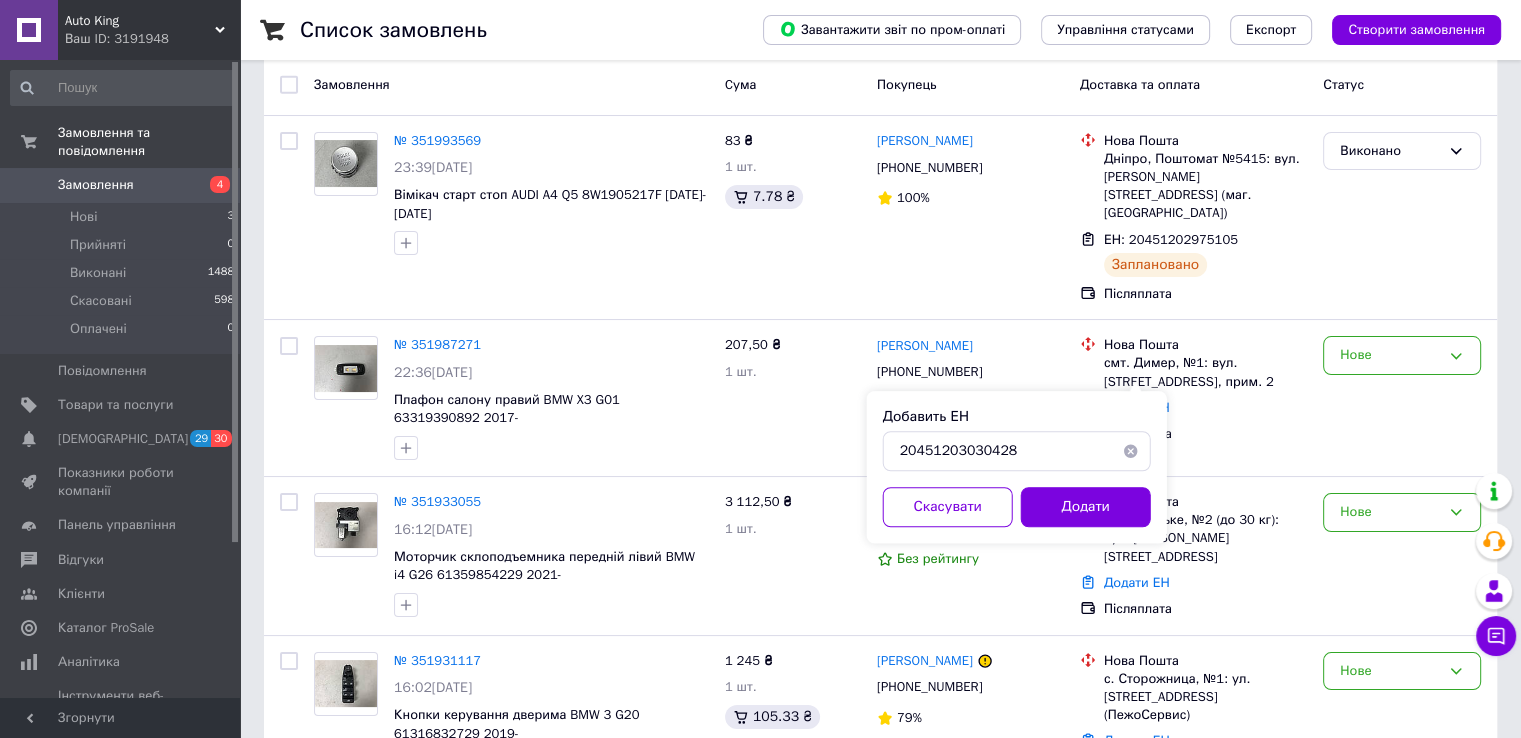 click on "Додати" at bounding box center (1086, 507) 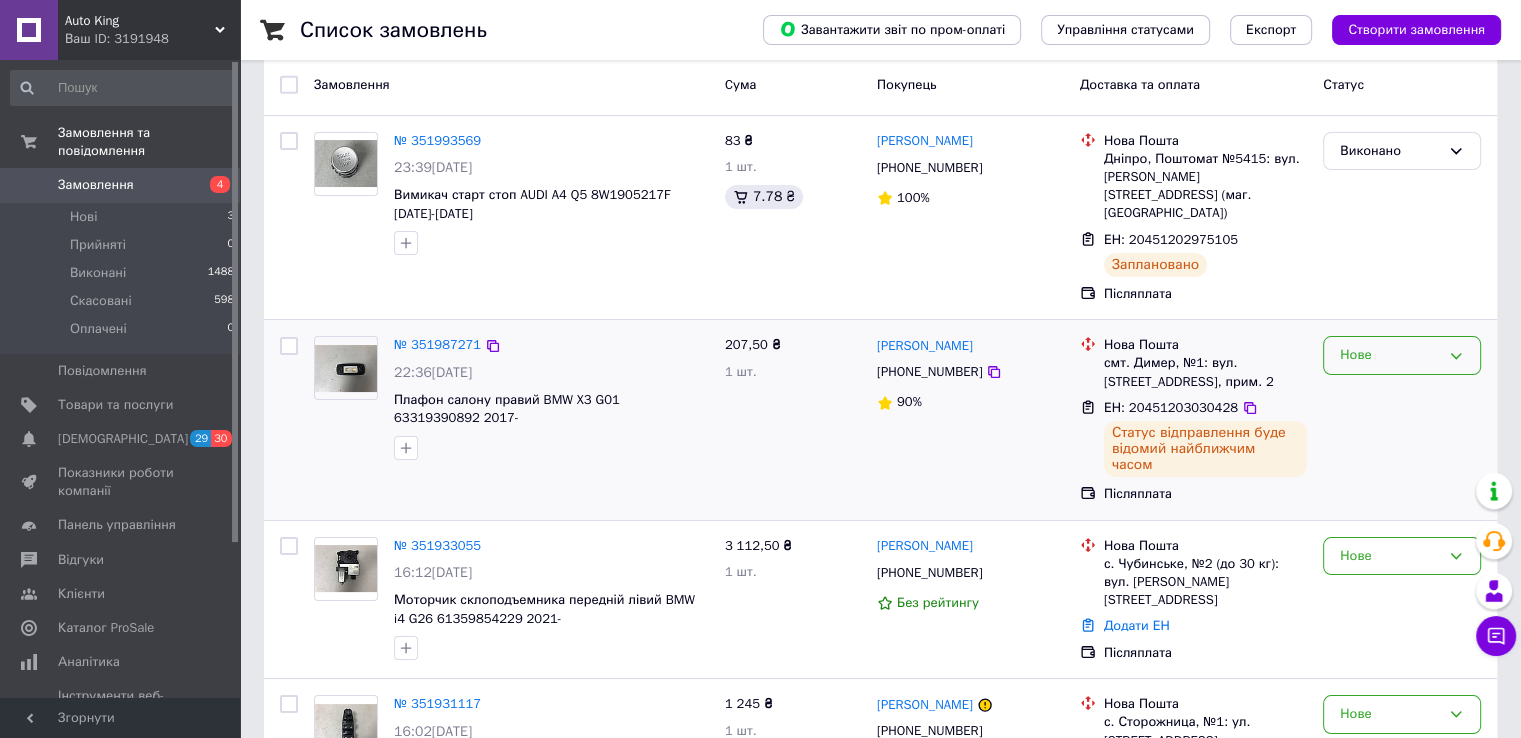 click on "Нове" at bounding box center (1390, 355) 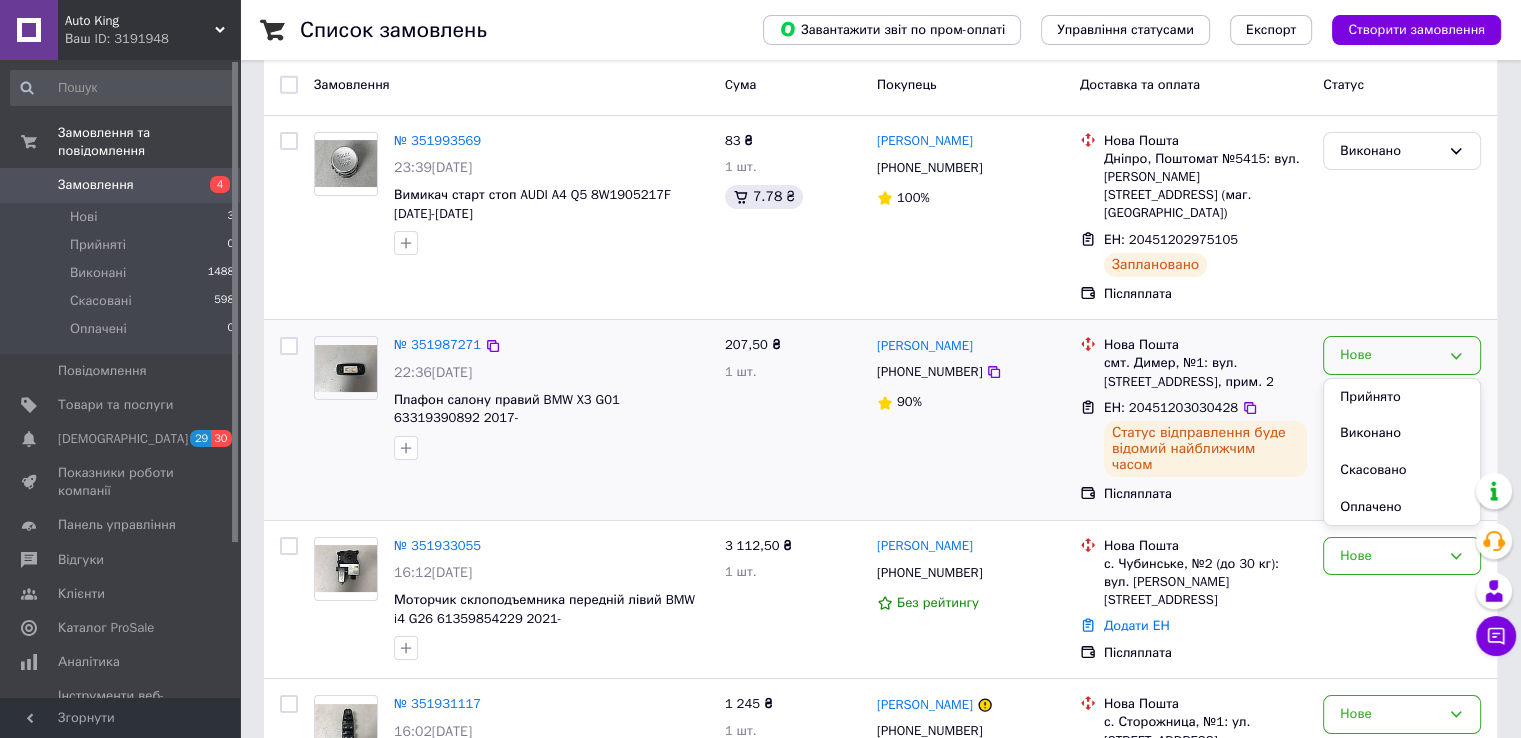click on "Виконано" at bounding box center (1402, 433) 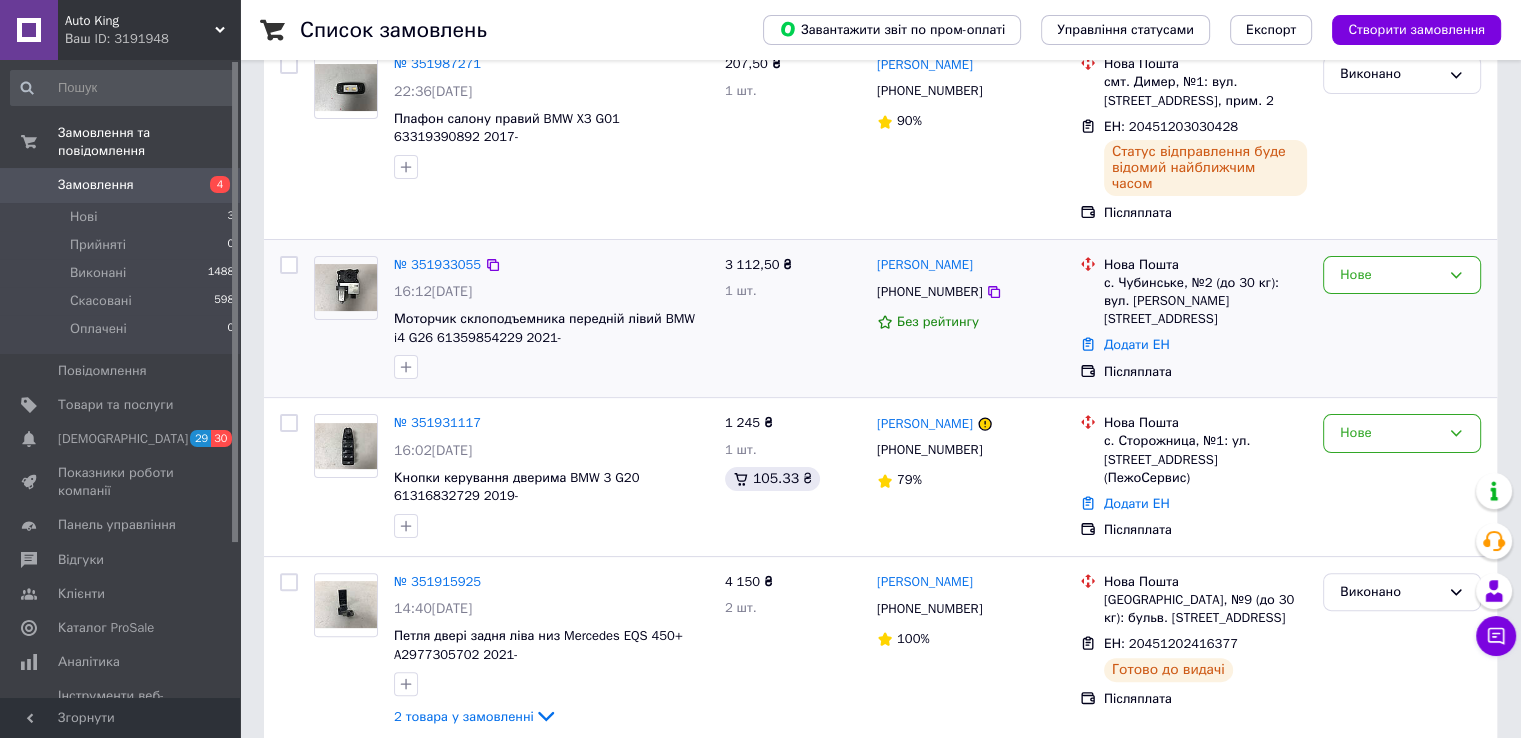 scroll, scrollTop: 500, scrollLeft: 0, axis: vertical 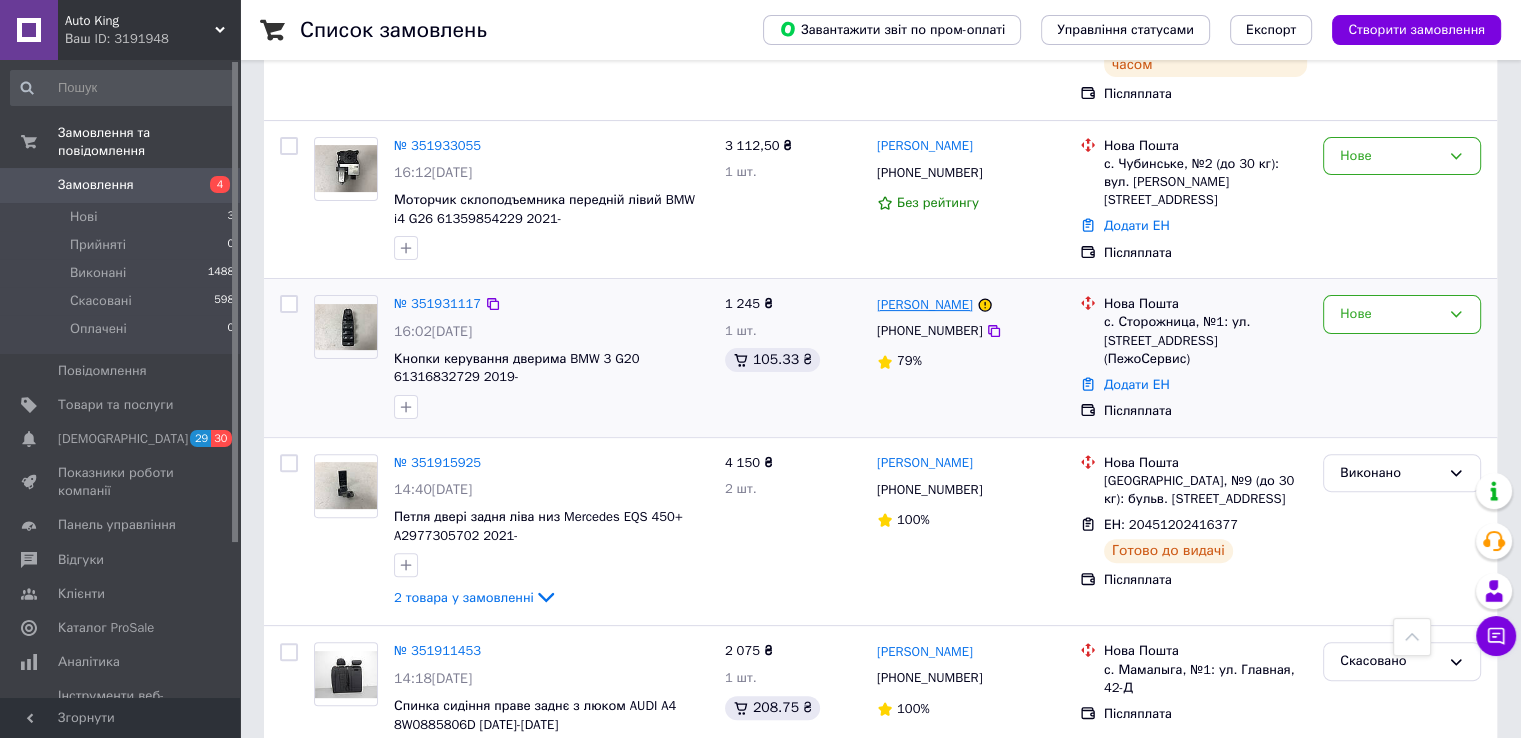 copy on "Пісоцький" 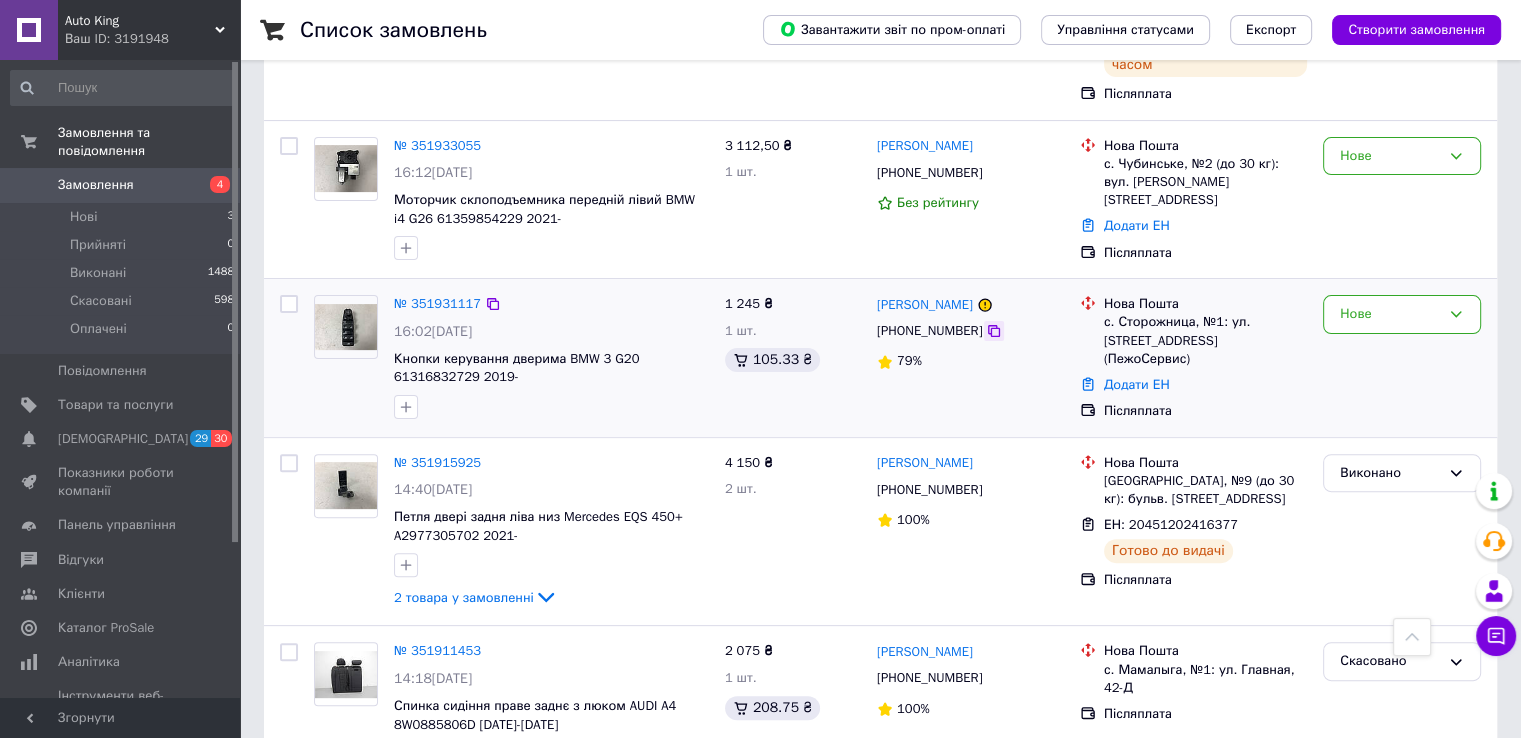 click 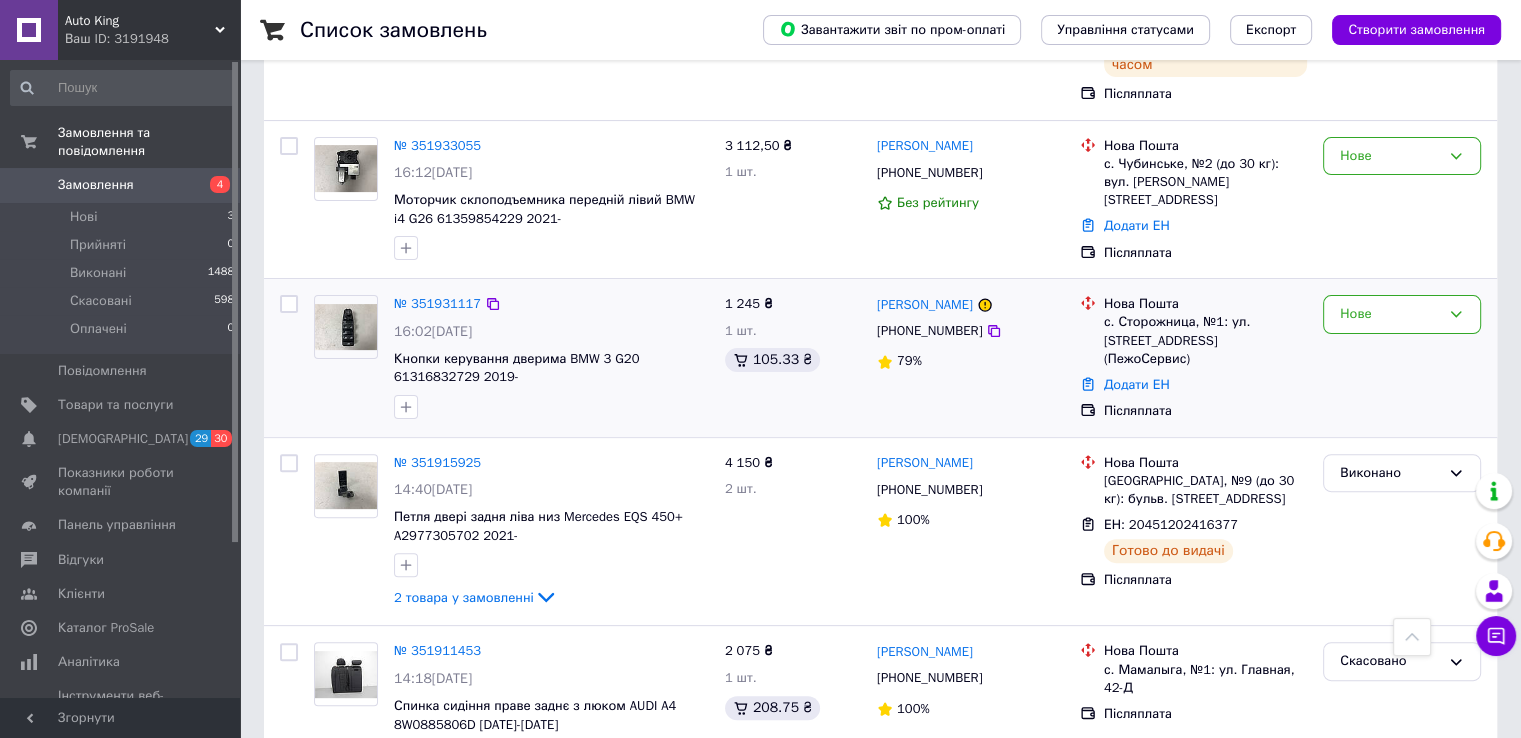 click on "с. Сторожница, №1: ул. Набережная, 23 (ПежоСервис)" at bounding box center [1205, 340] 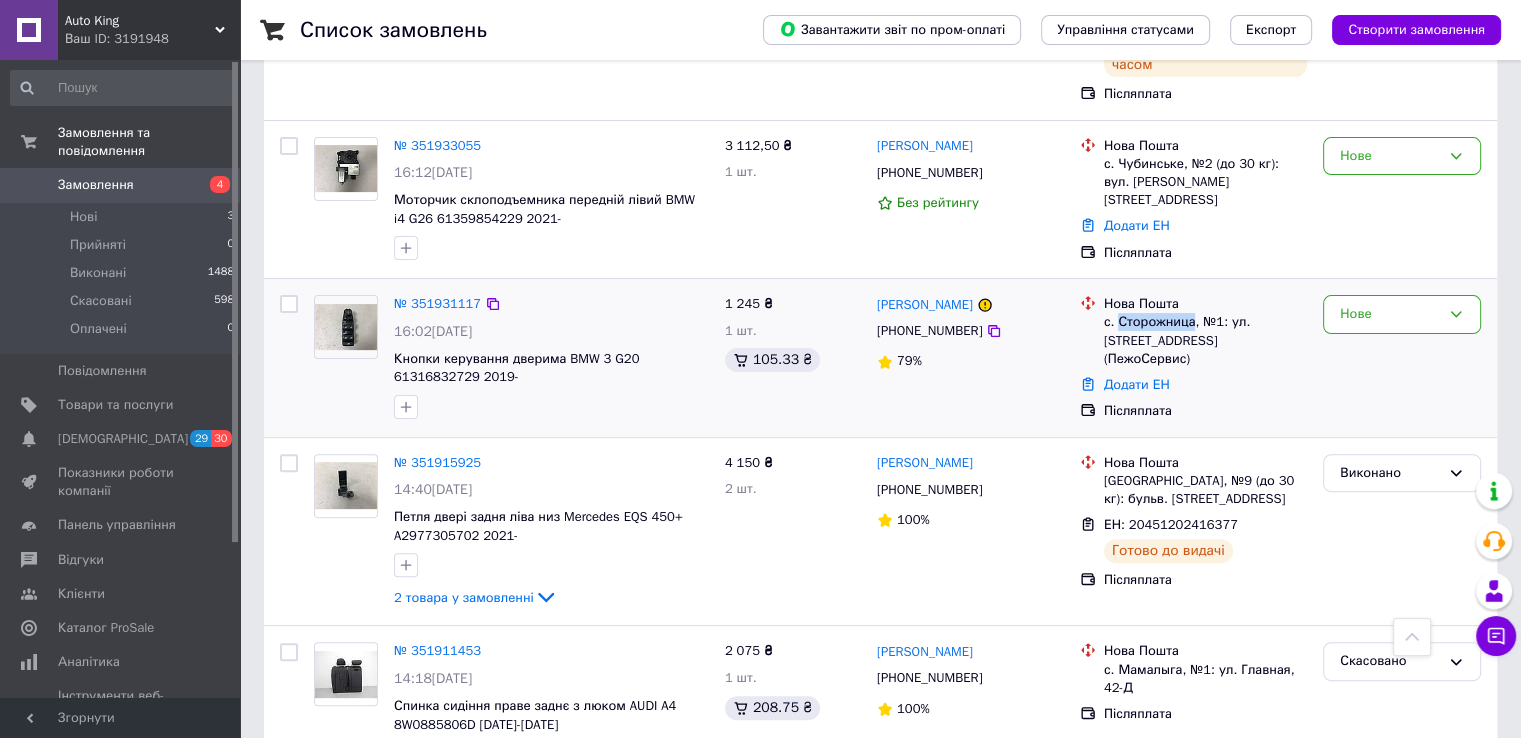 click on "с. Сторожница, №1: ул. Набережная, 23 (ПежоСервис)" at bounding box center (1205, 340) 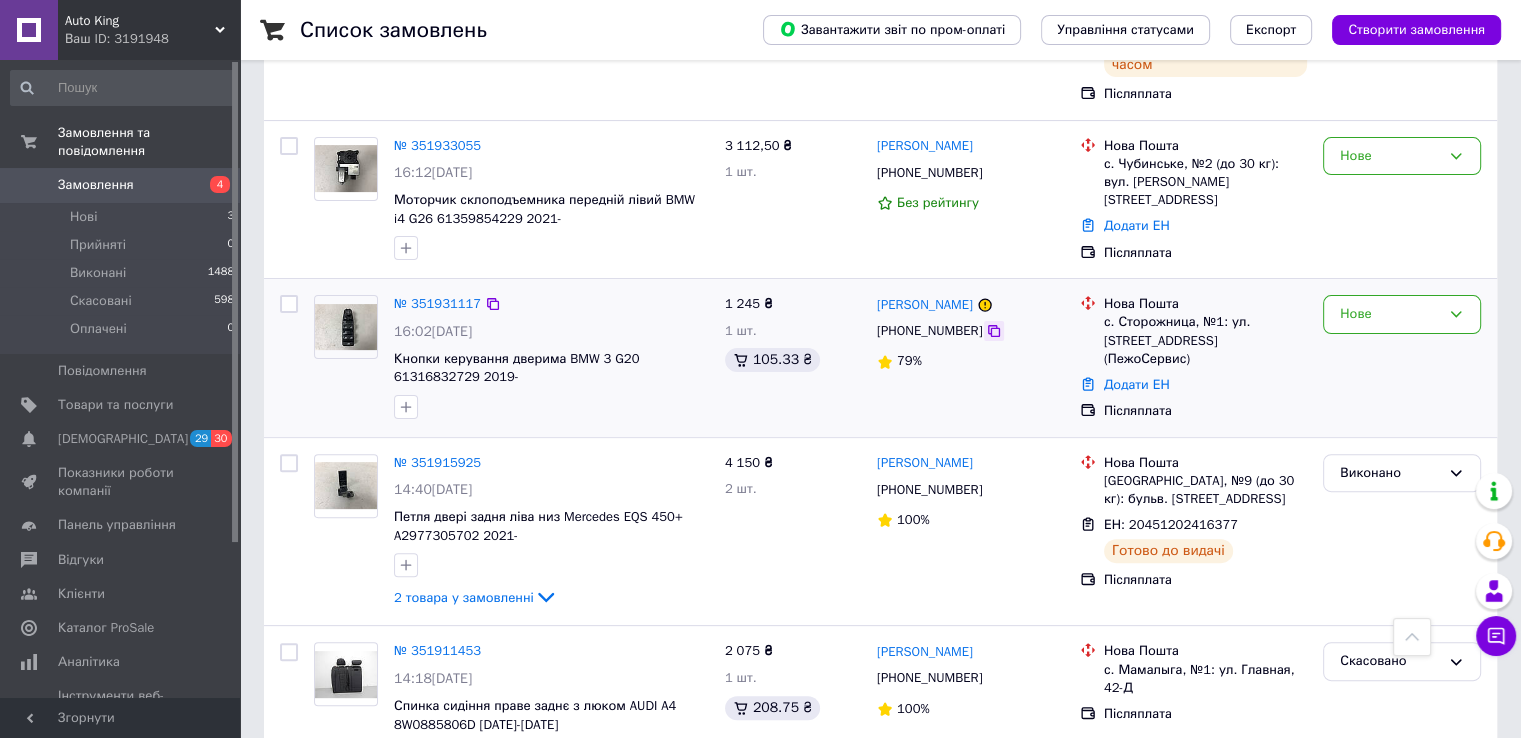click 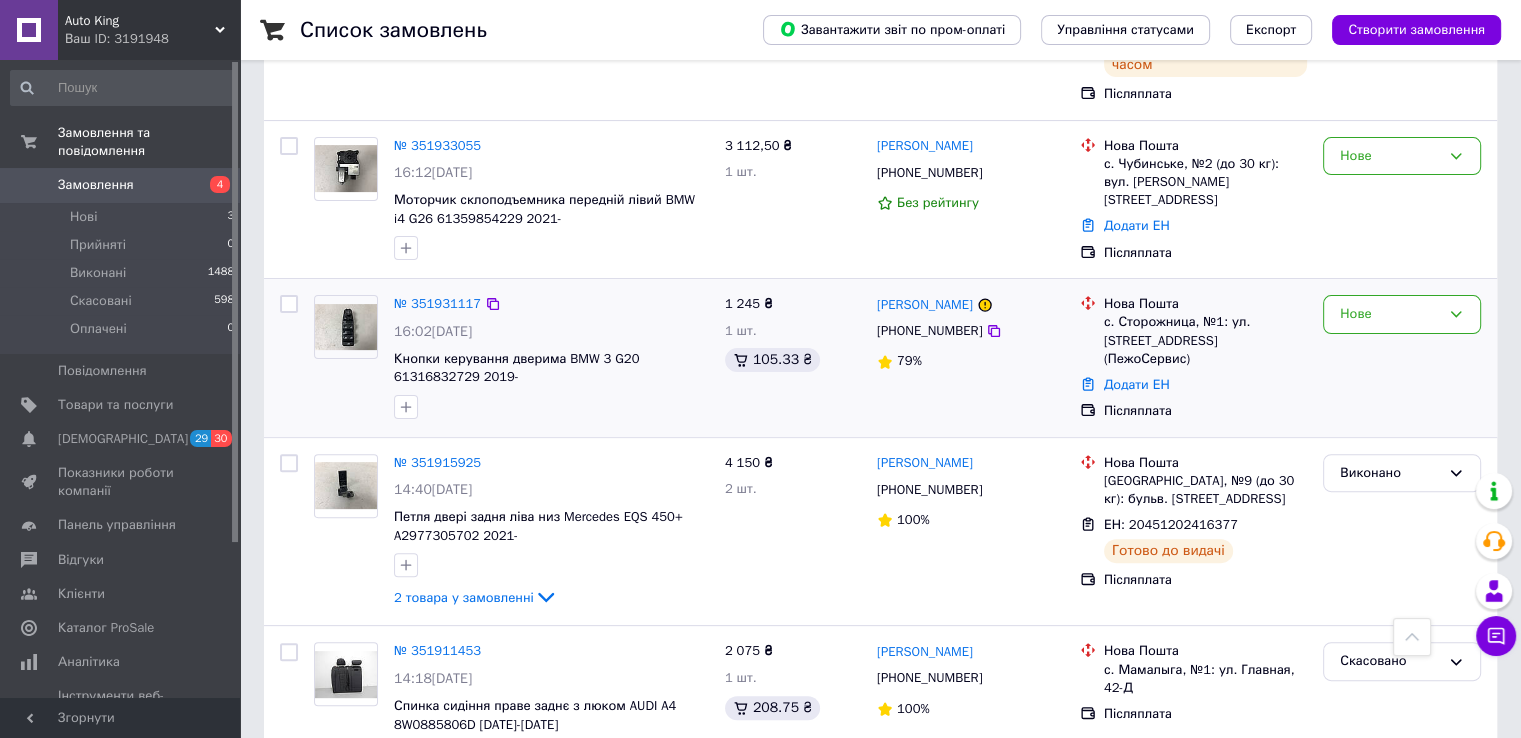 click on "Післяплата" at bounding box center [1205, 411] 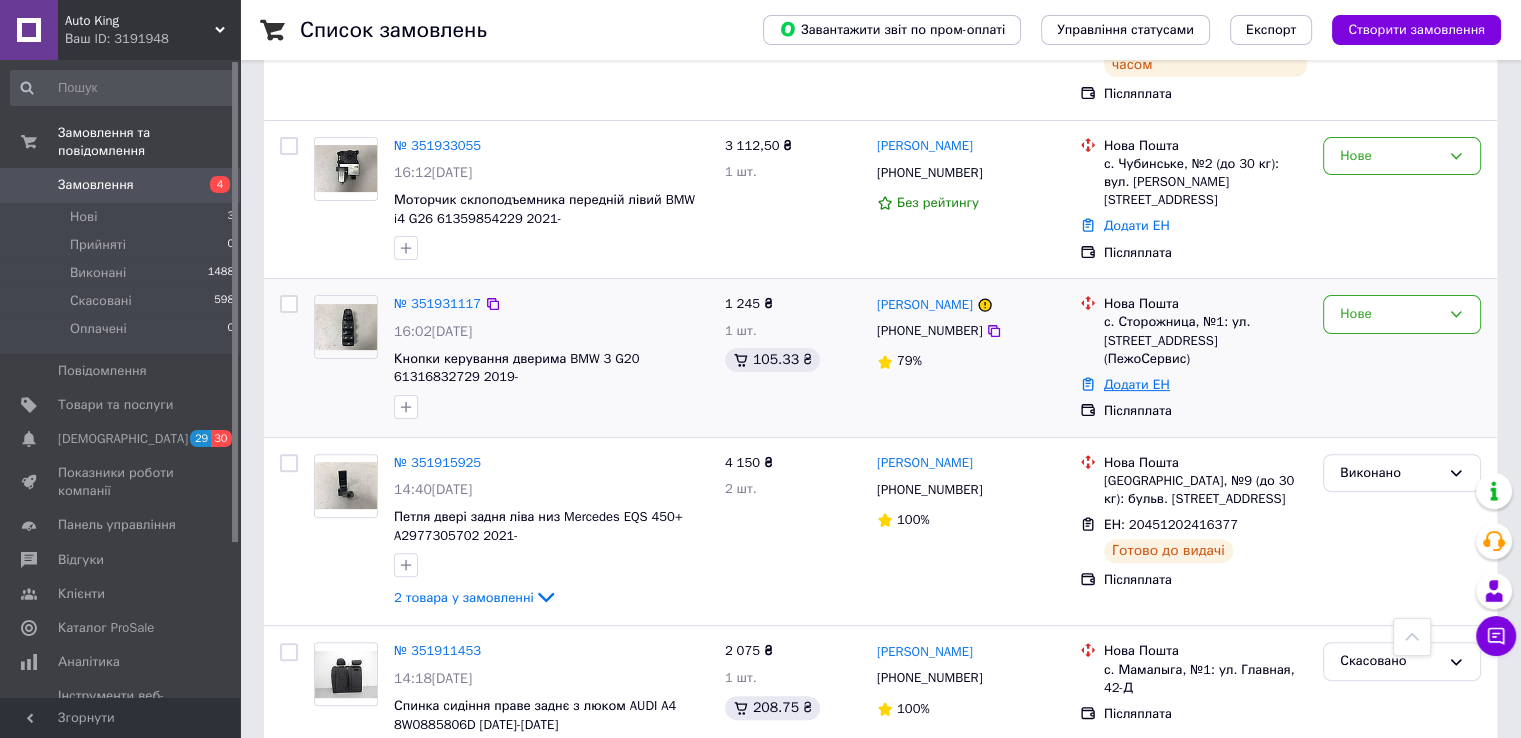 click on "Додати ЕН" at bounding box center [1137, 384] 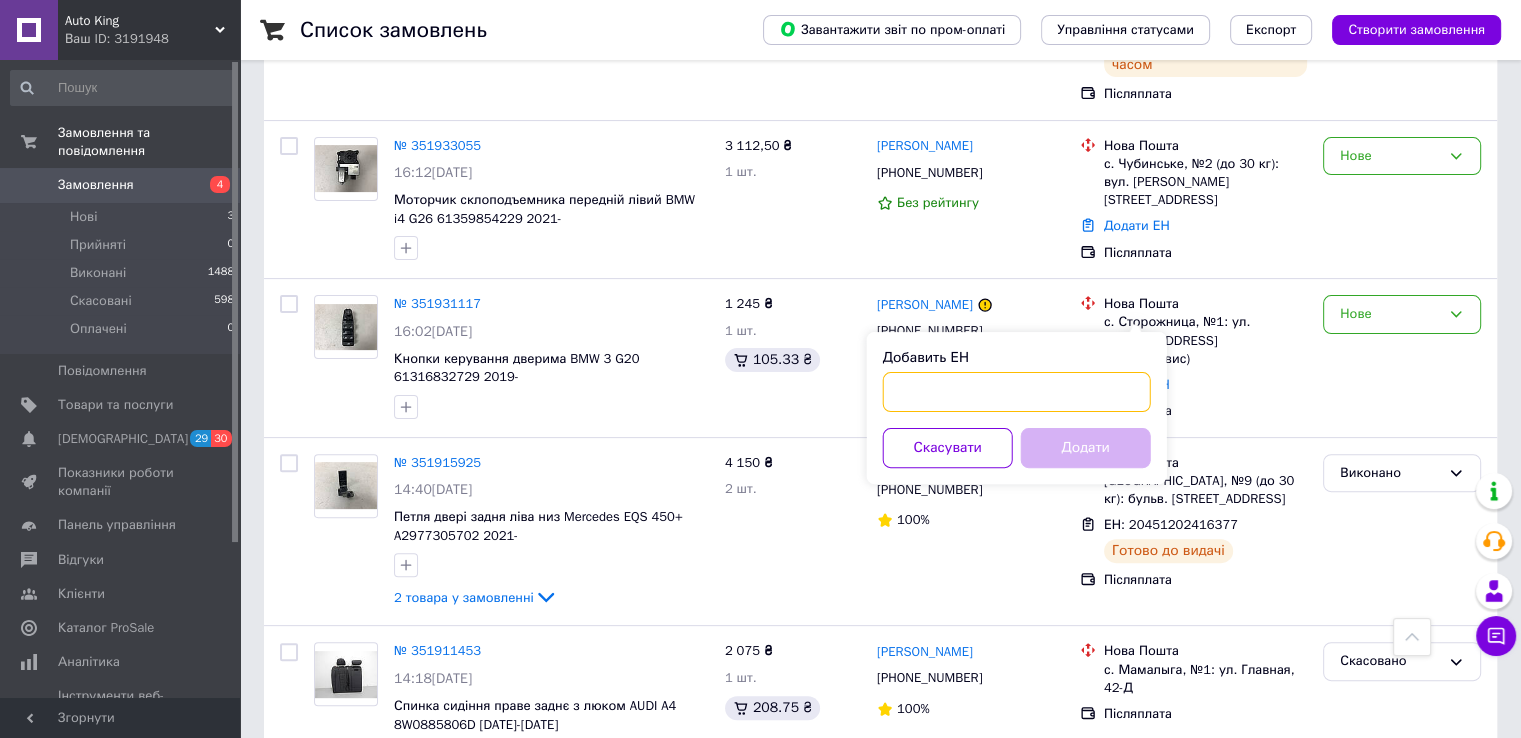 drag, startPoint x: 1096, startPoint y: 391, endPoint x: 1111, endPoint y: 433, distance: 44.598206 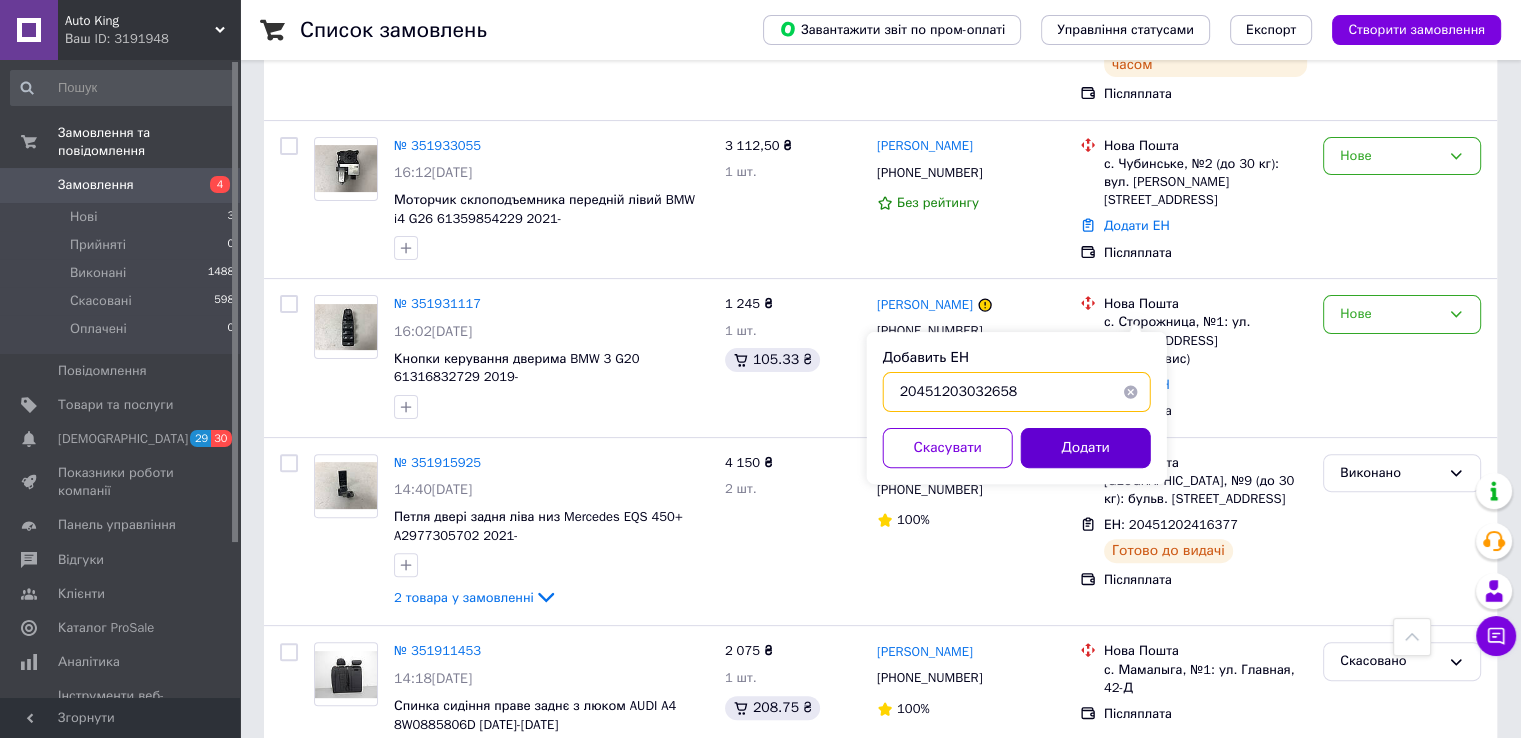 type on "20451203032658" 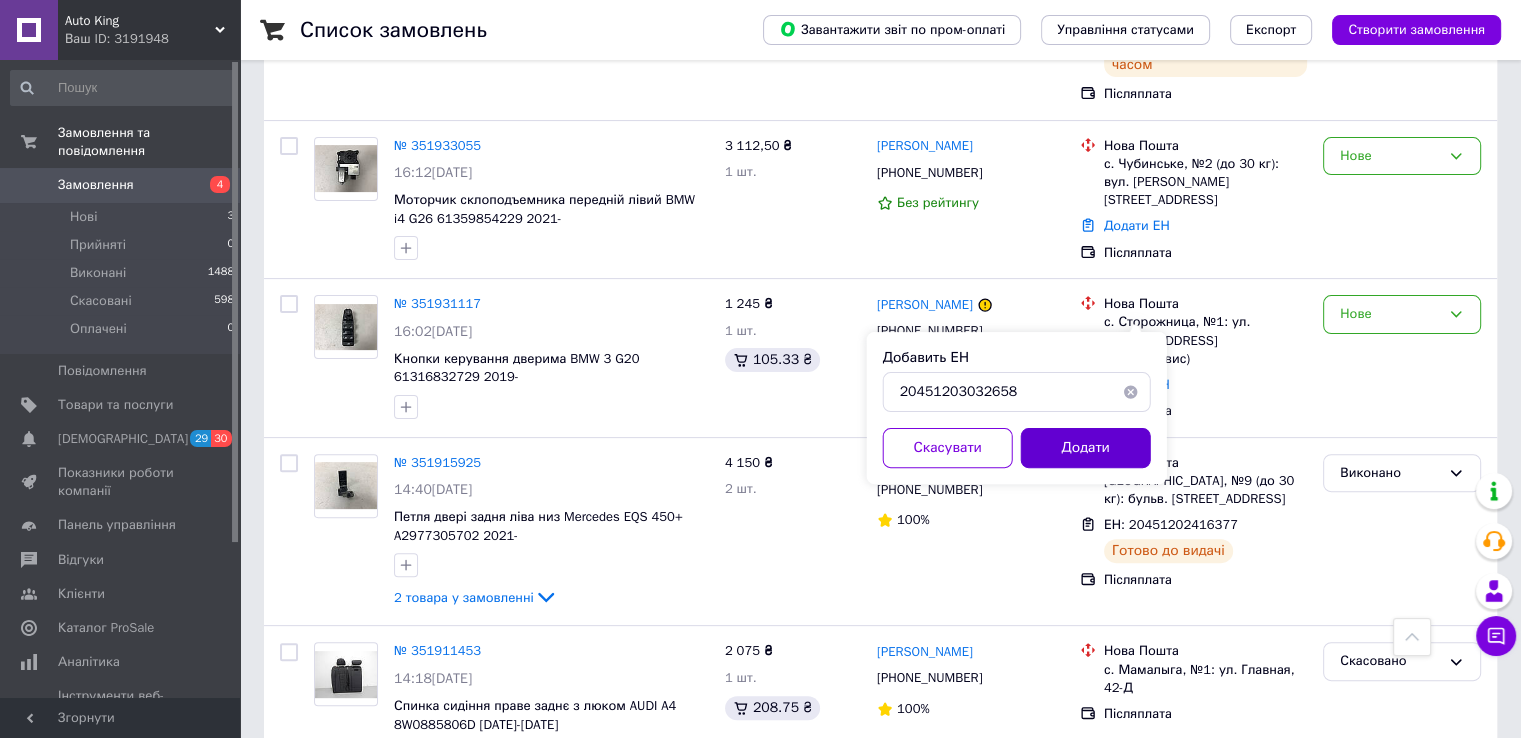 click on "Додати" at bounding box center [1086, 448] 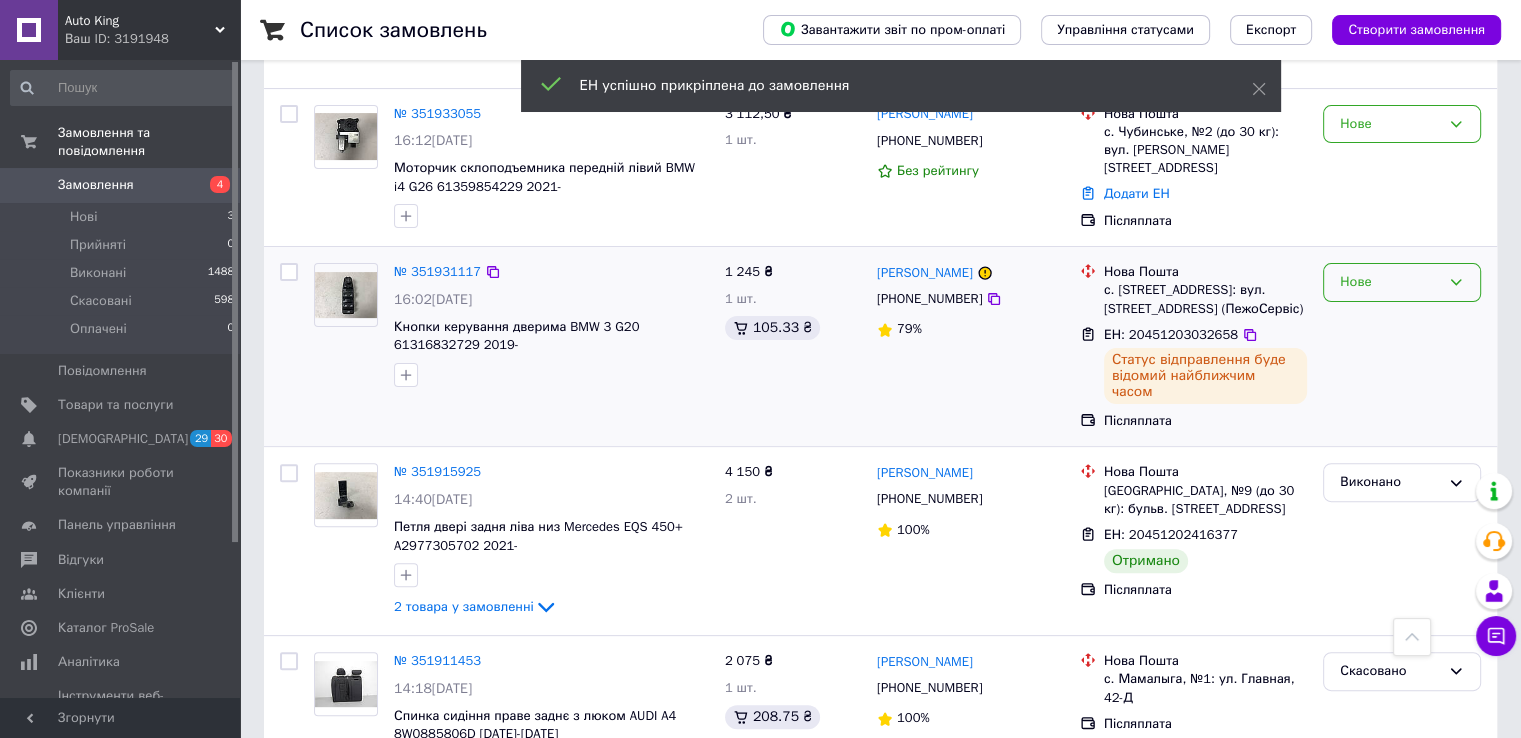 click on "Нове" at bounding box center [1402, 282] 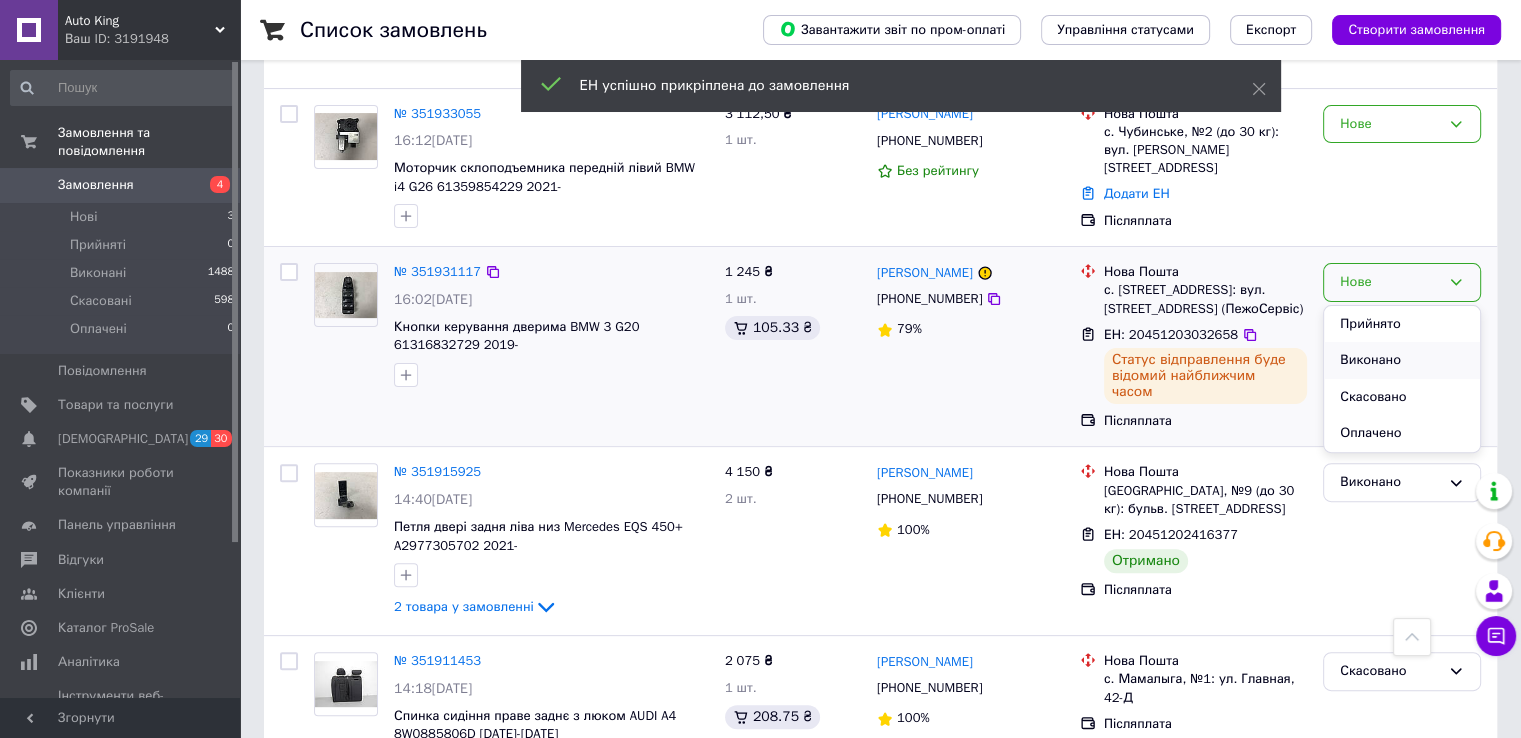 click on "Виконано" at bounding box center (1402, 360) 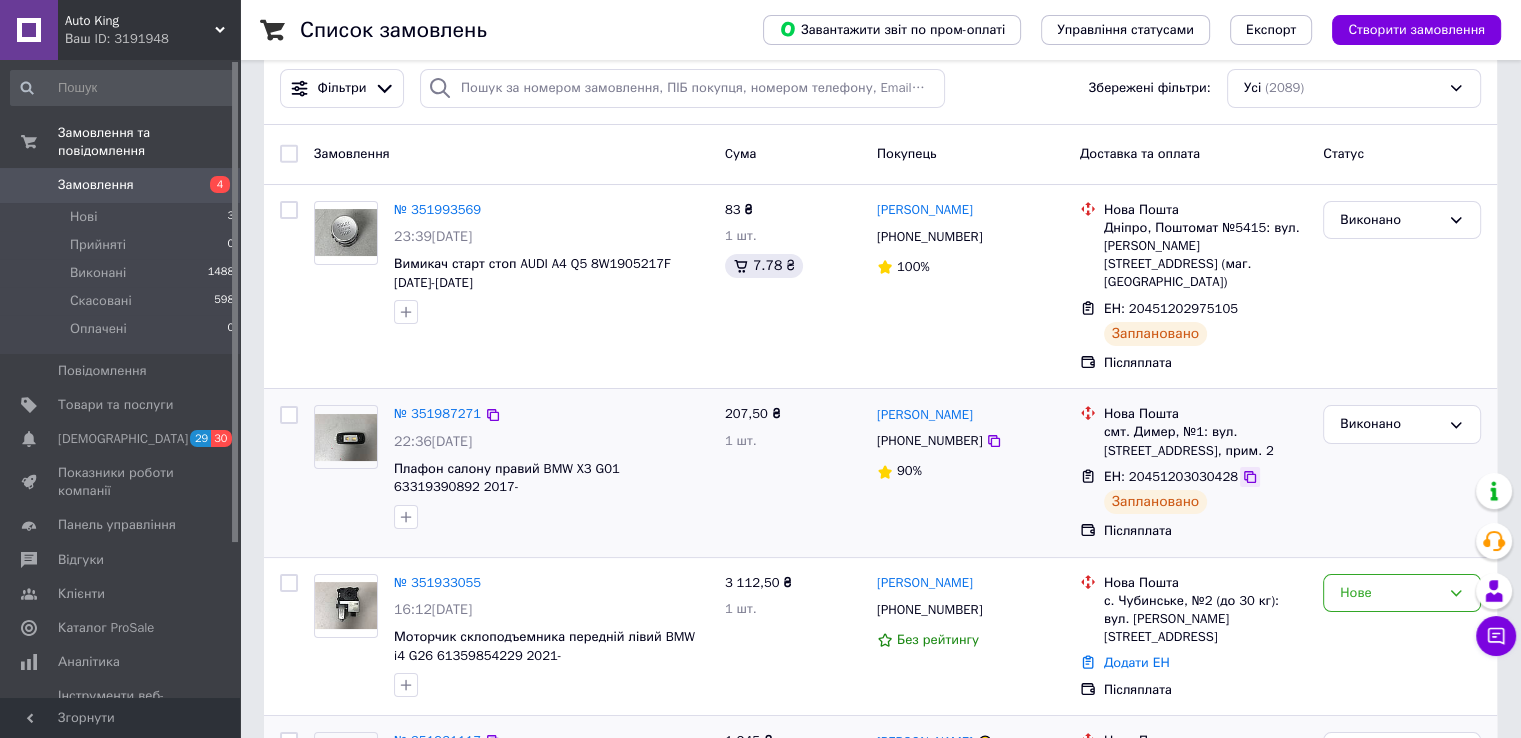 scroll, scrollTop: 0, scrollLeft: 0, axis: both 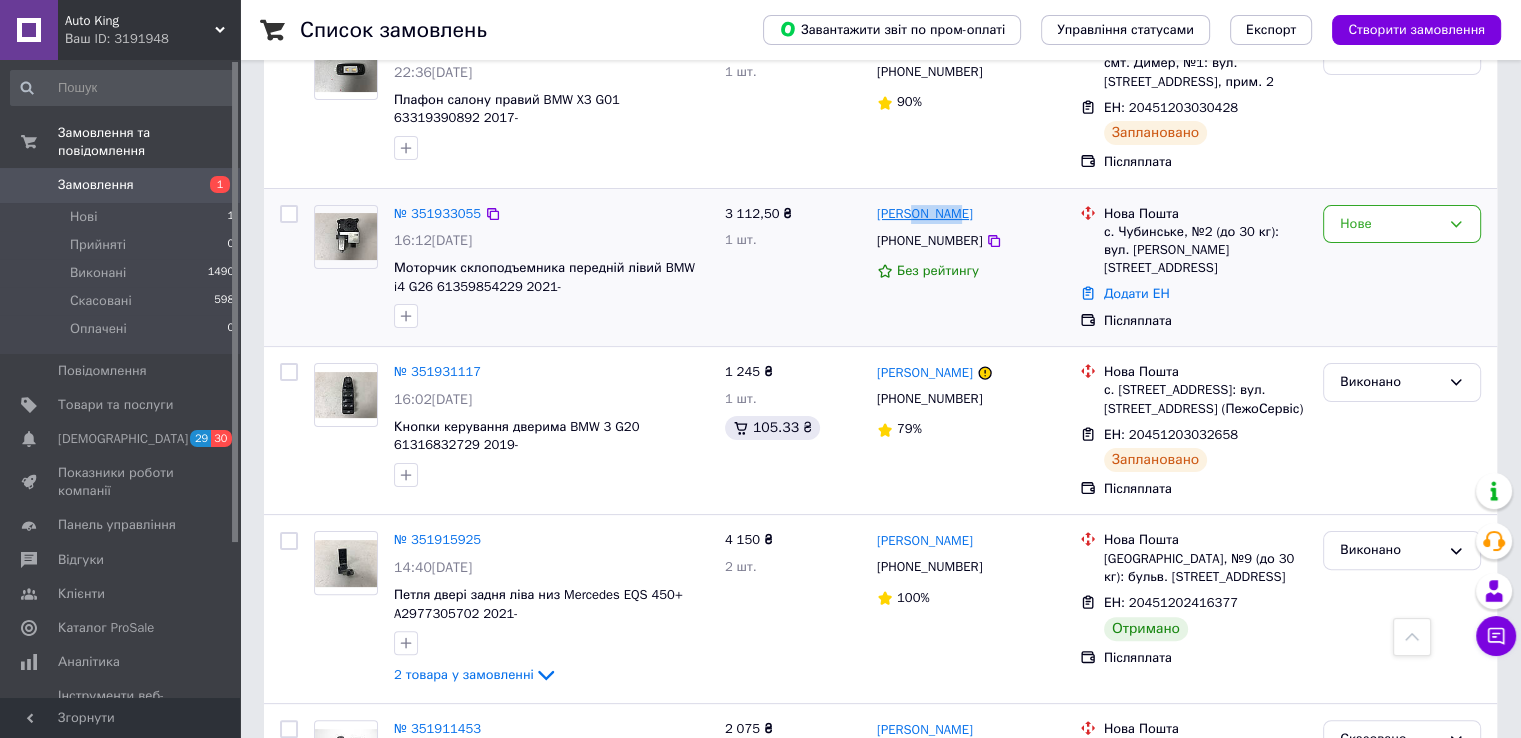 copy on "[PERSON_NAME]" 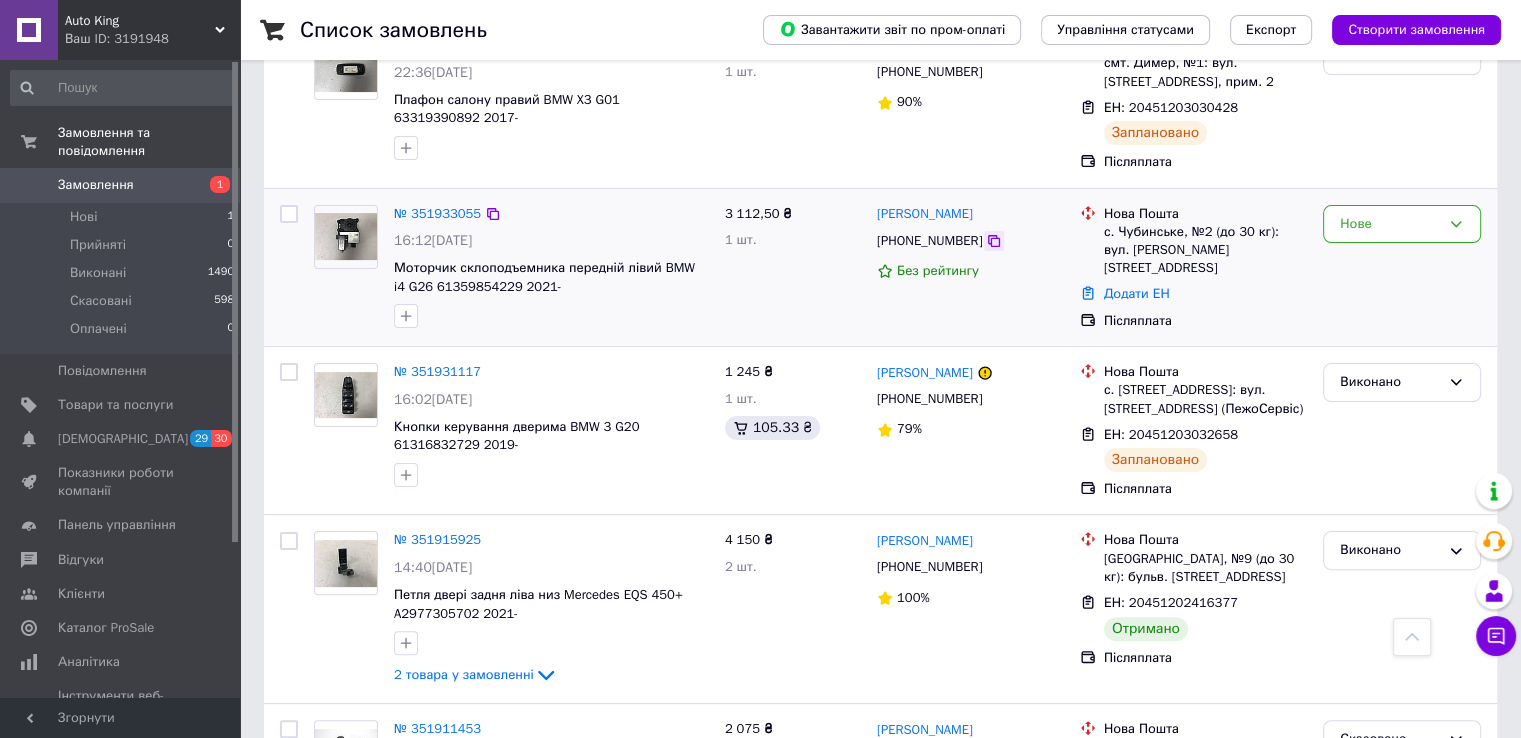 click 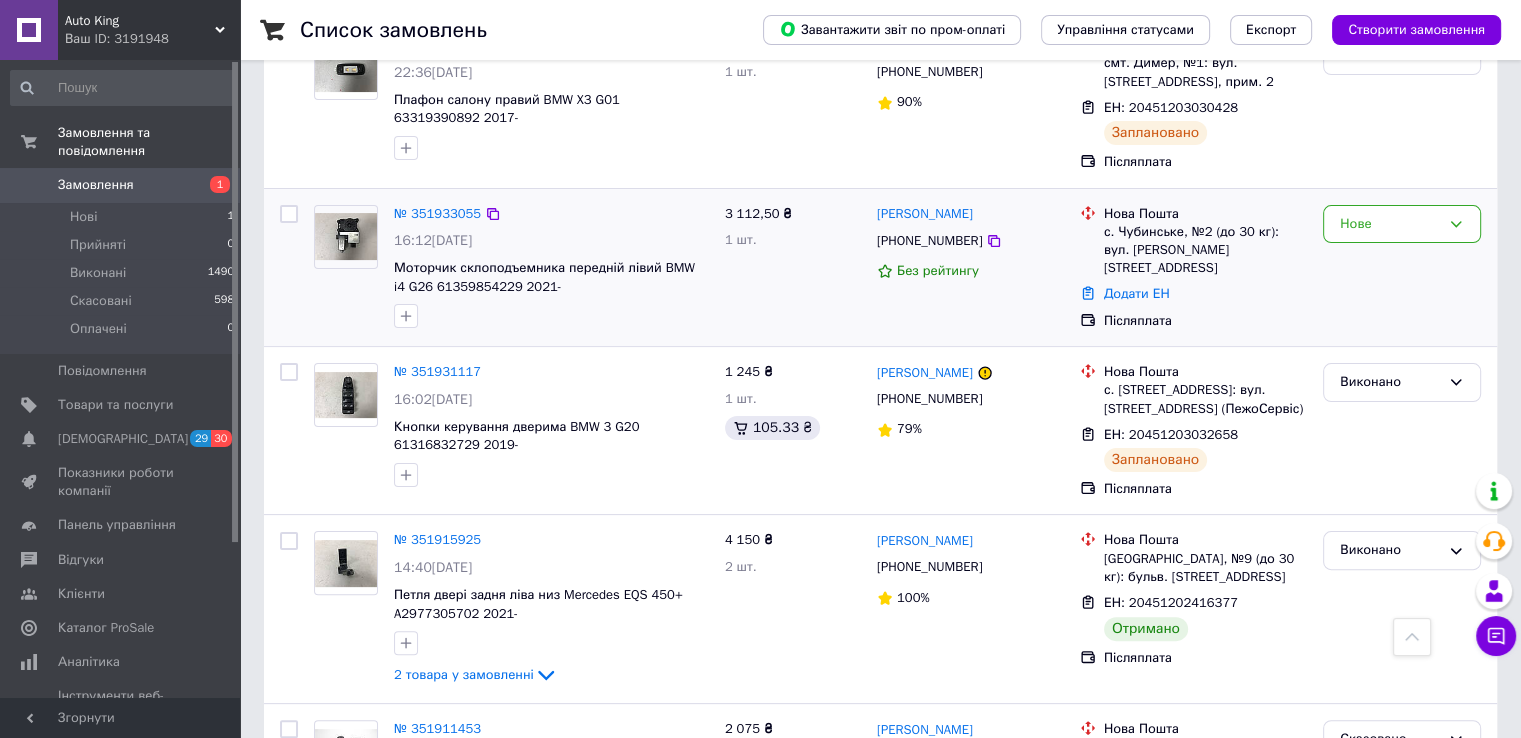 click on "с. Чубинське, №2 (до 30 кг): вул. [PERSON_NAME][STREET_ADDRESS]" at bounding box center [1205, 250] 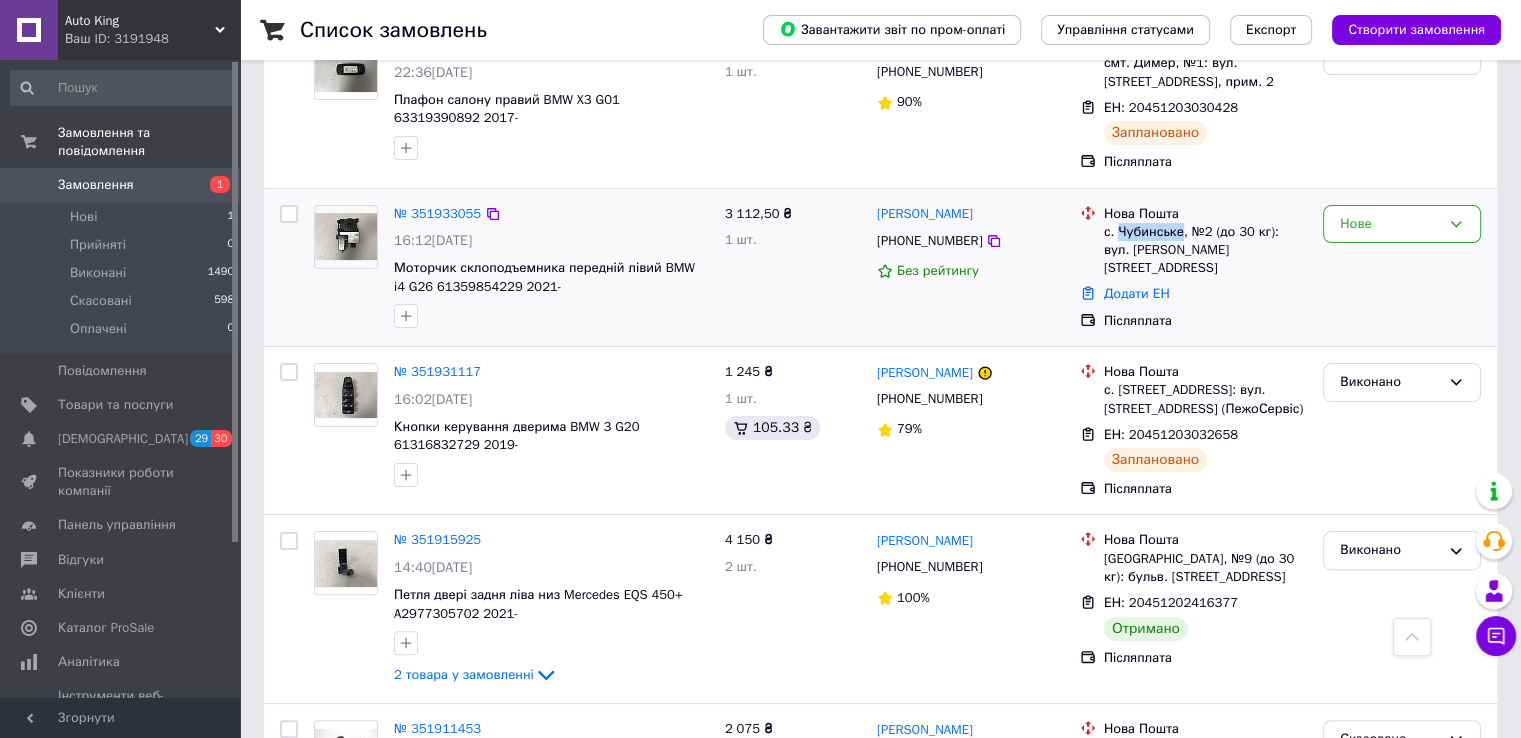 click on "с. Чубинське, №2 (до 30 кг): вул. [PERSON_NAME][STREET_ADDRESS]" at bounding box center [1205, 250] 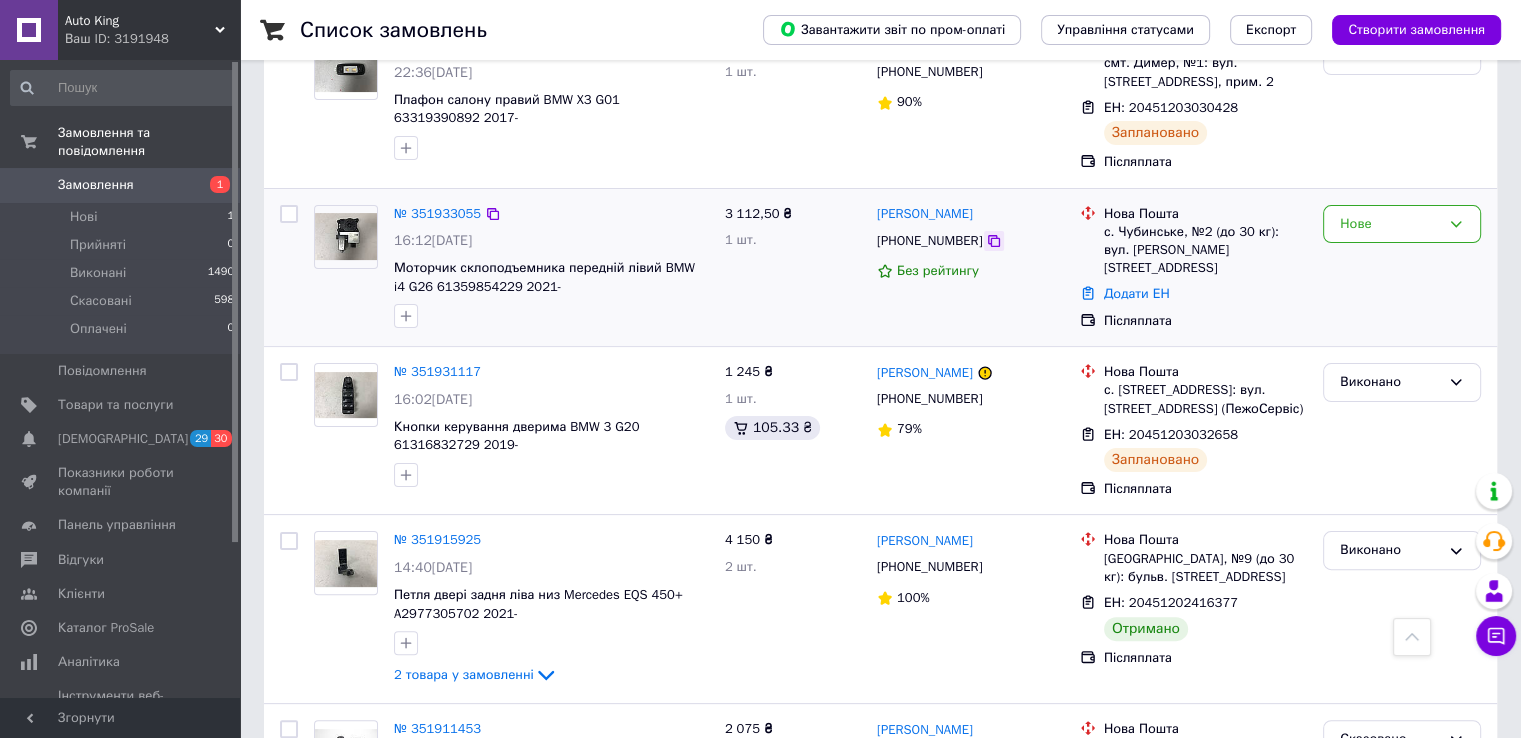 click 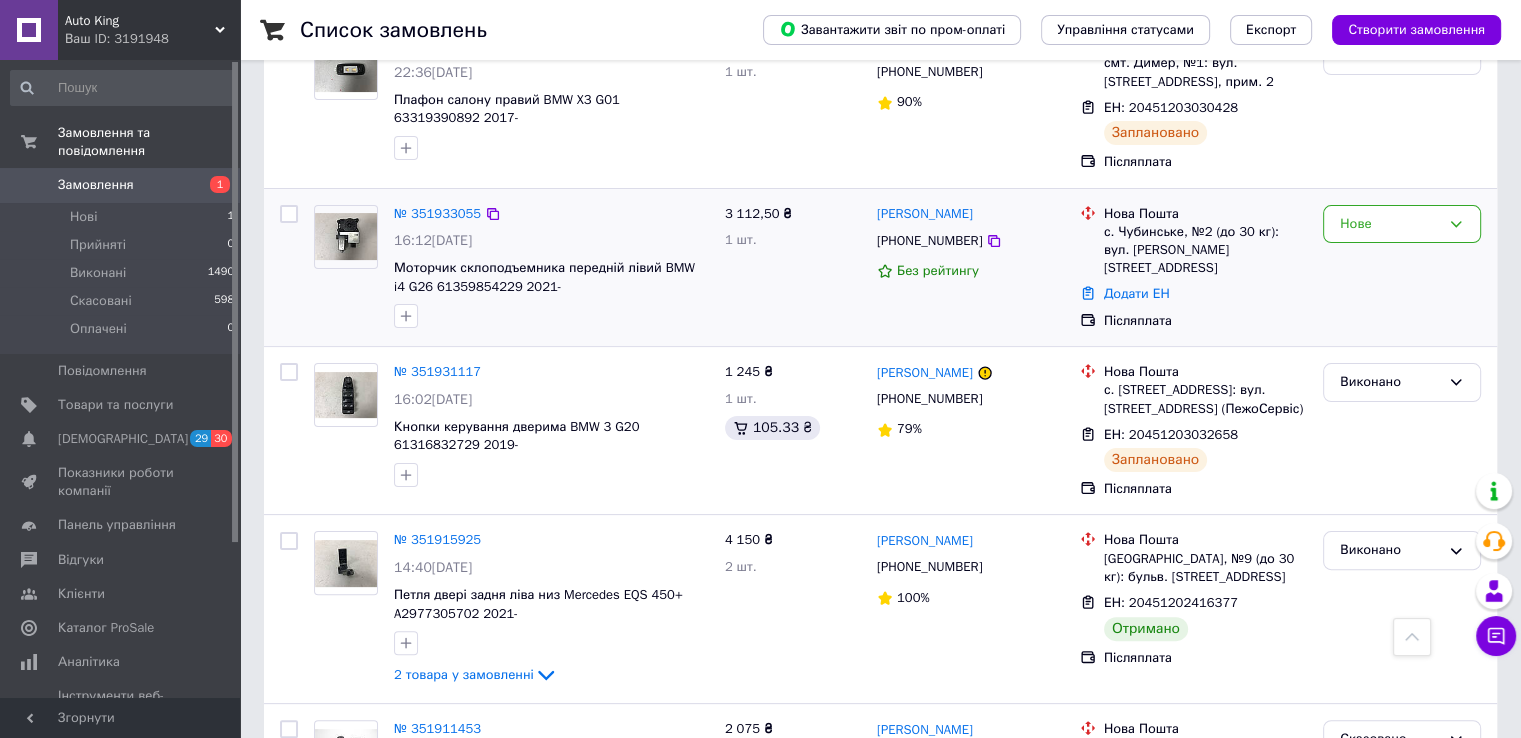 scroll, scrollTop: 100, scrollLeft: 0, axis: vertical 